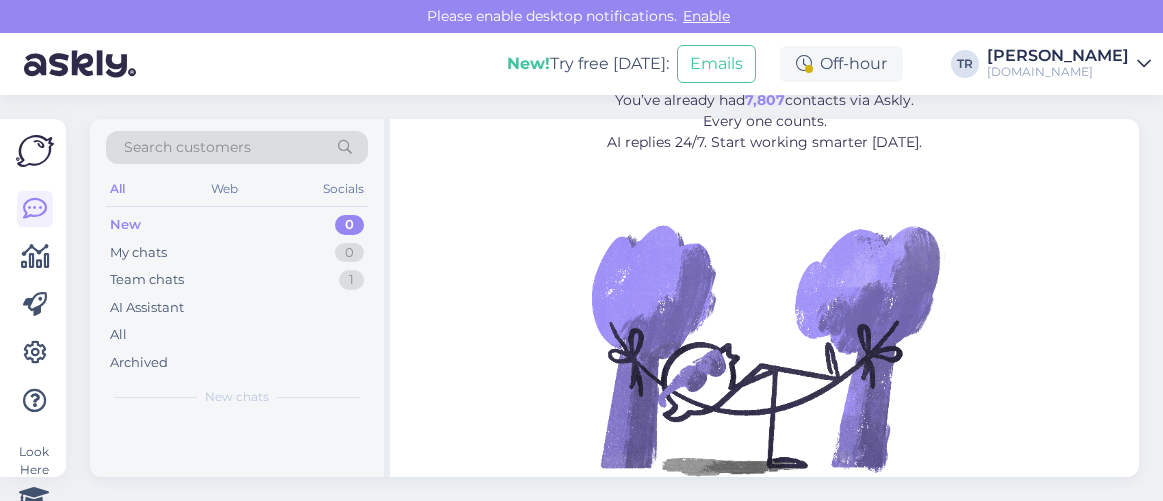 scroll, scrollTop: 0, scrollLeft: 0, axis: both 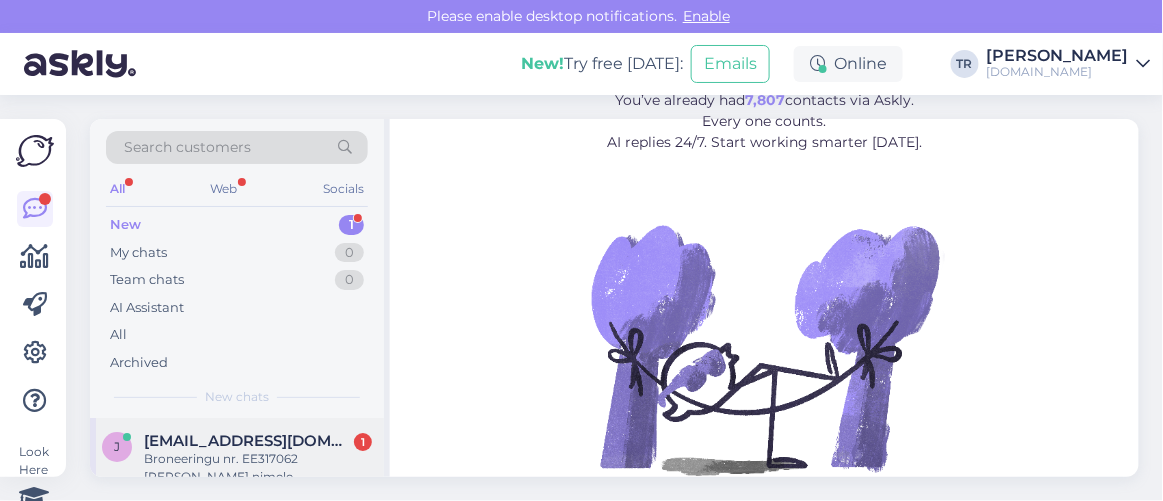 click on "j jelena137@hotmail.com 1 Broneeringu nr. EE317062 Jelena Batin nimele Jul 10 9:24" at bounding box center [237, 463] 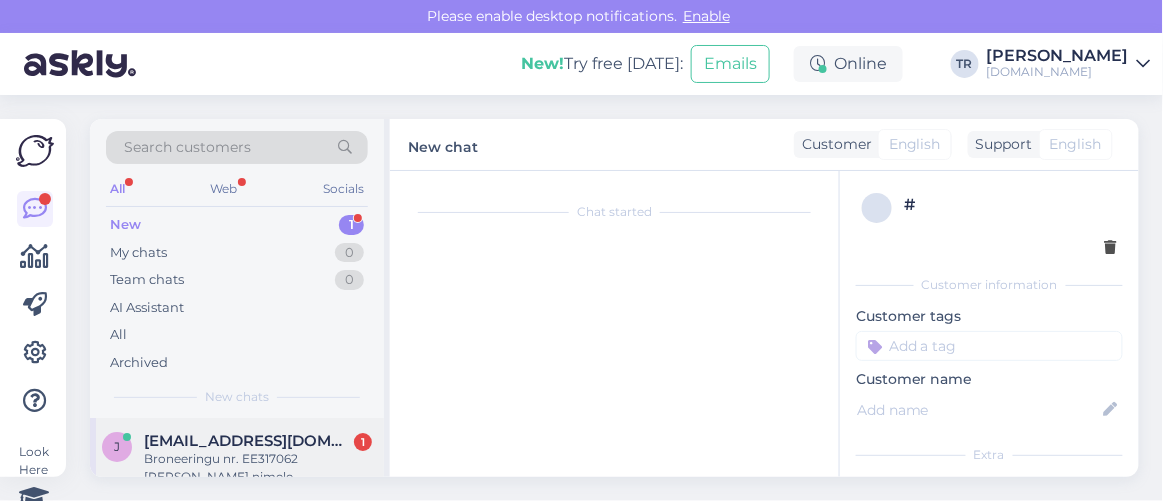 scroll, scrollTop: 80, scrollLeft: 0, axis: vertical 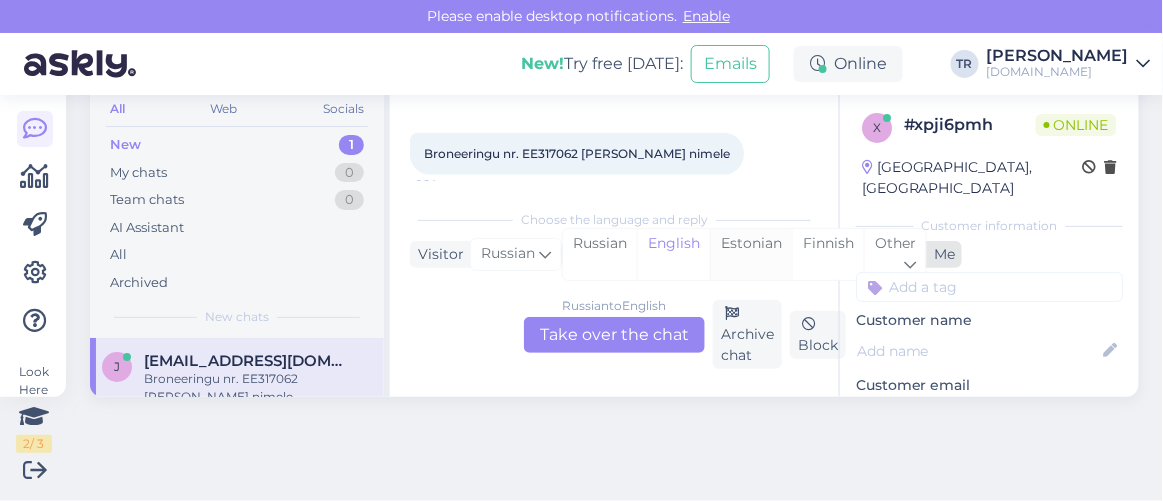 click on "Estonian" at bounding box center [751, 254] 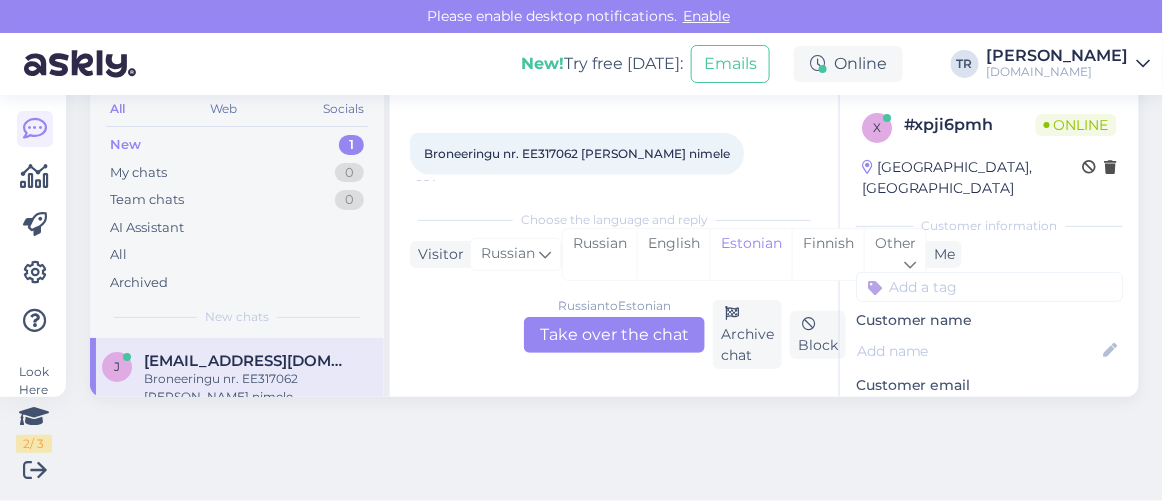 click on "Russian  to  Estonian Take over the chat" at bounding box center (614, 335) 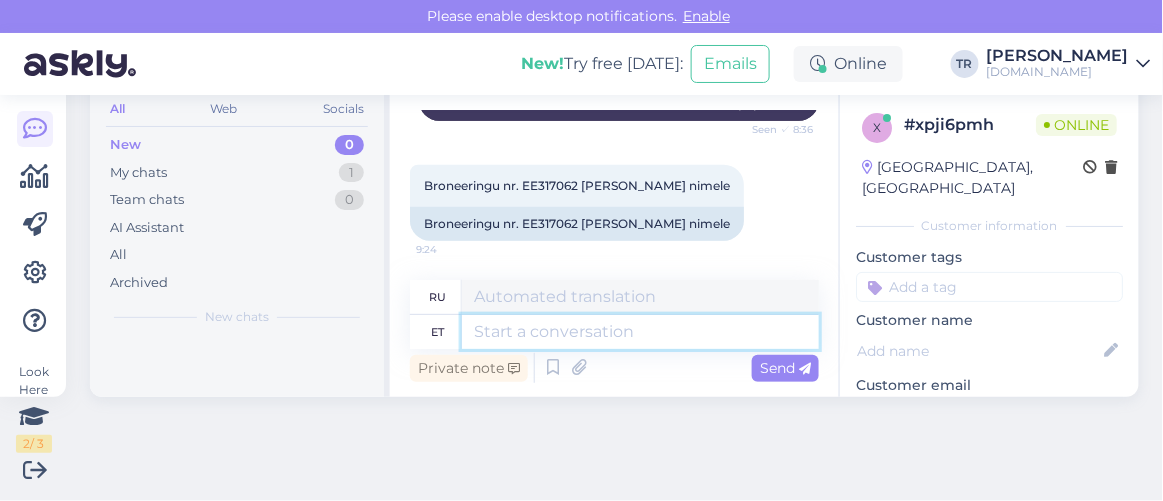 click at bounding box center (640, 332) 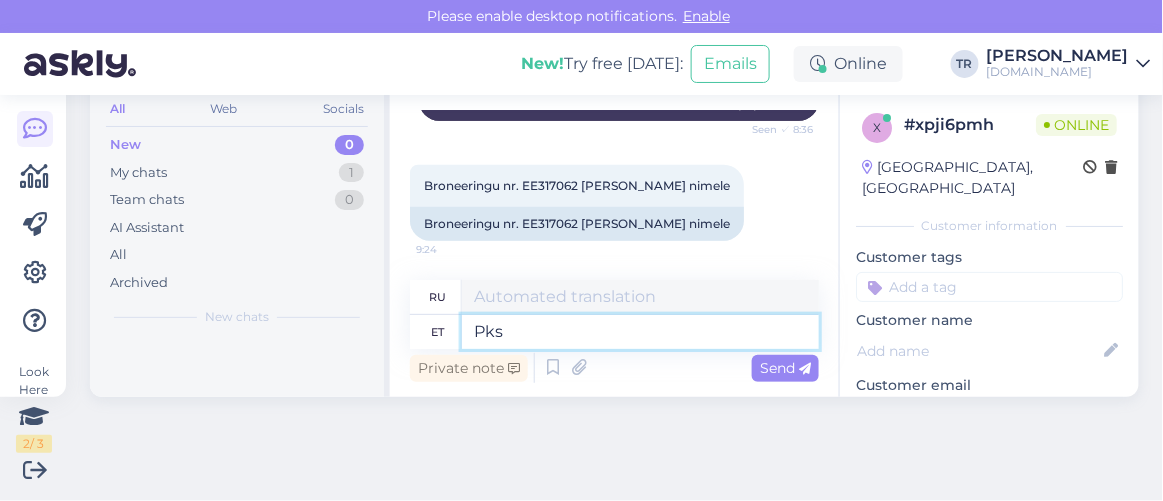 type on "Pks e" 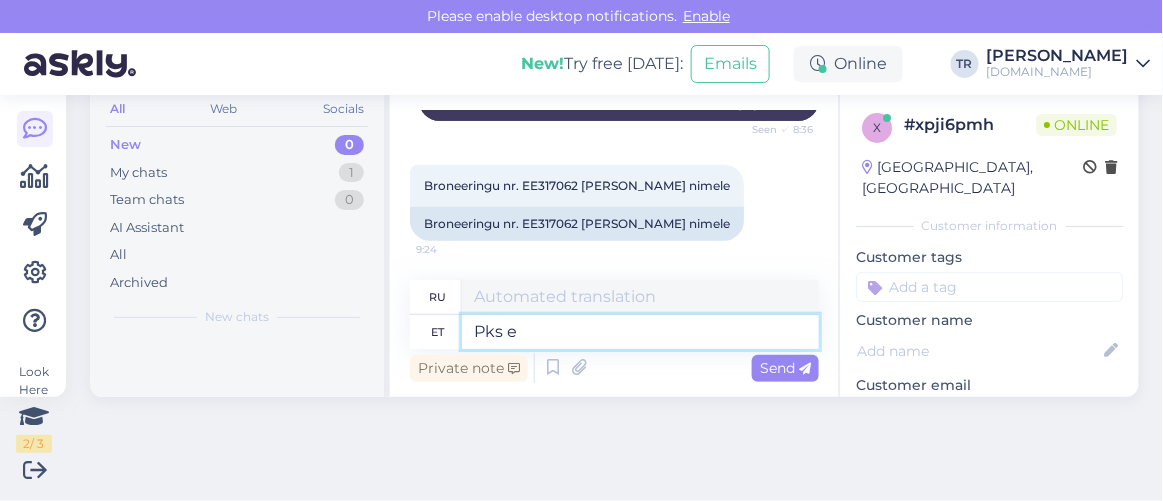 type on "Пкс" 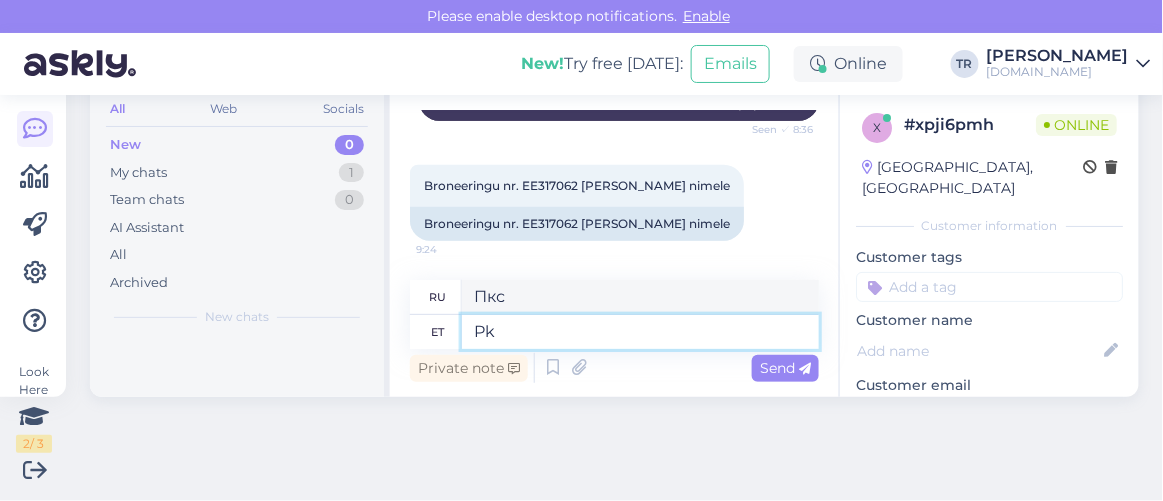 type on "P" 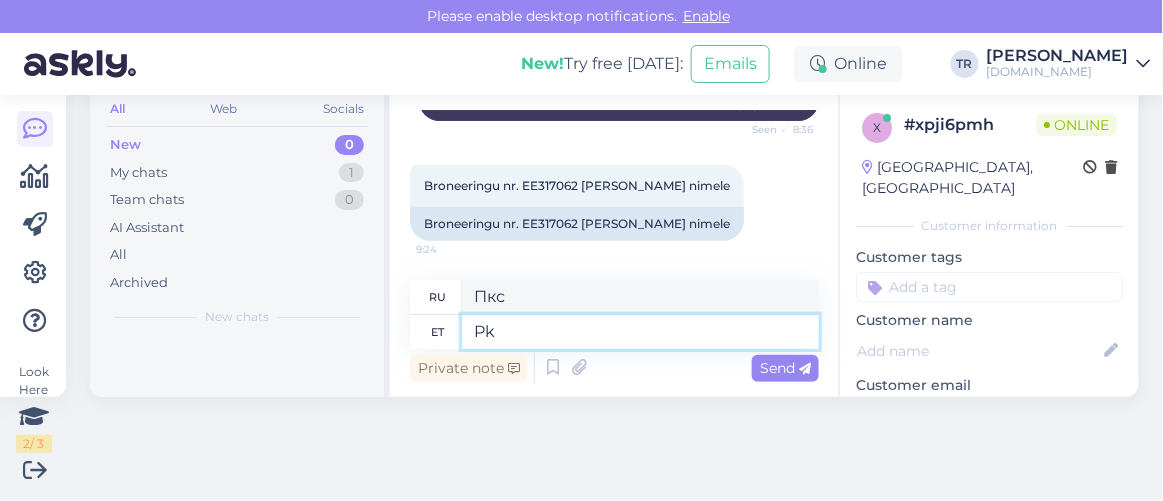 type on "P" 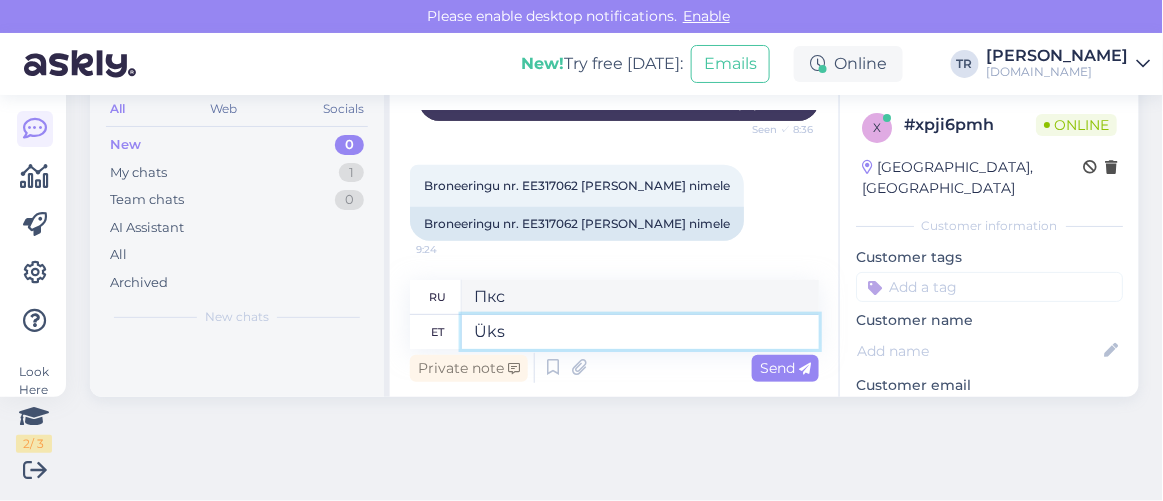 type on "Üks" 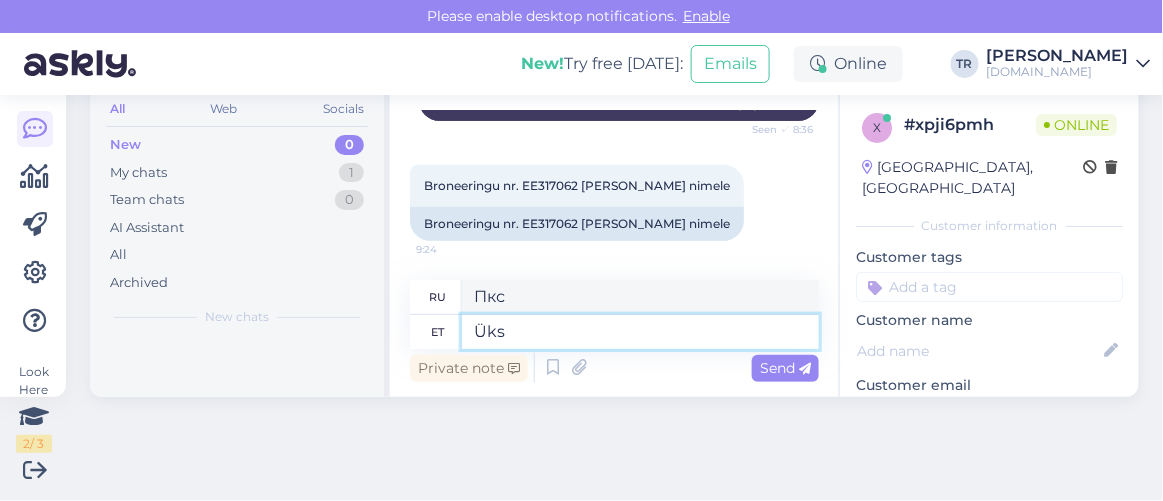 type on "Ü" 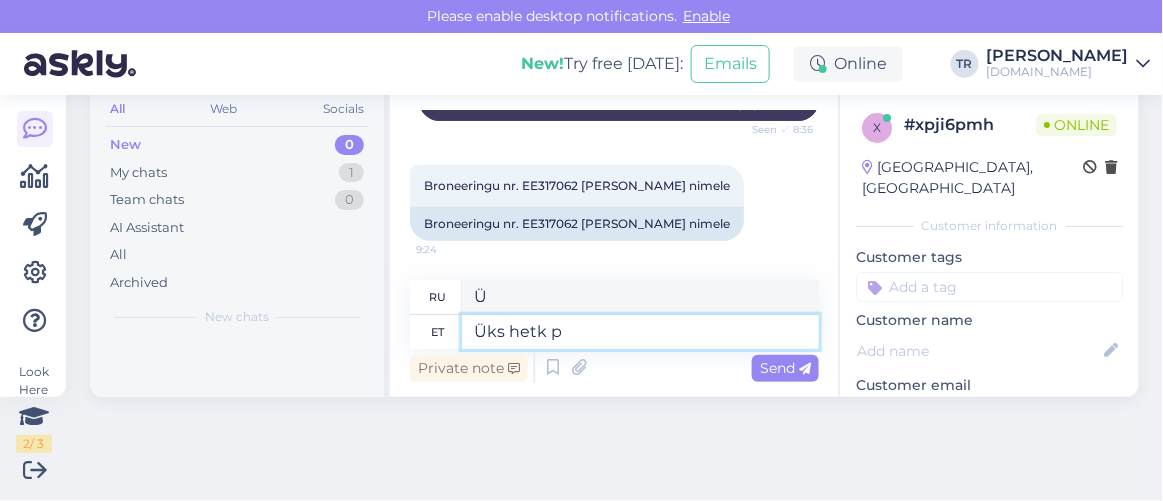 type on "Üks hetk pa" 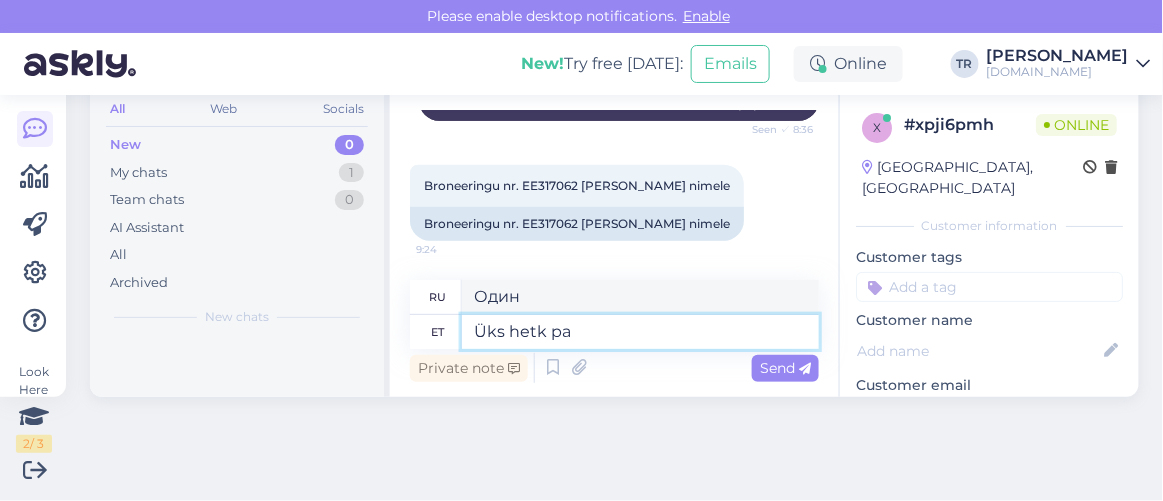 type on "Один момент." 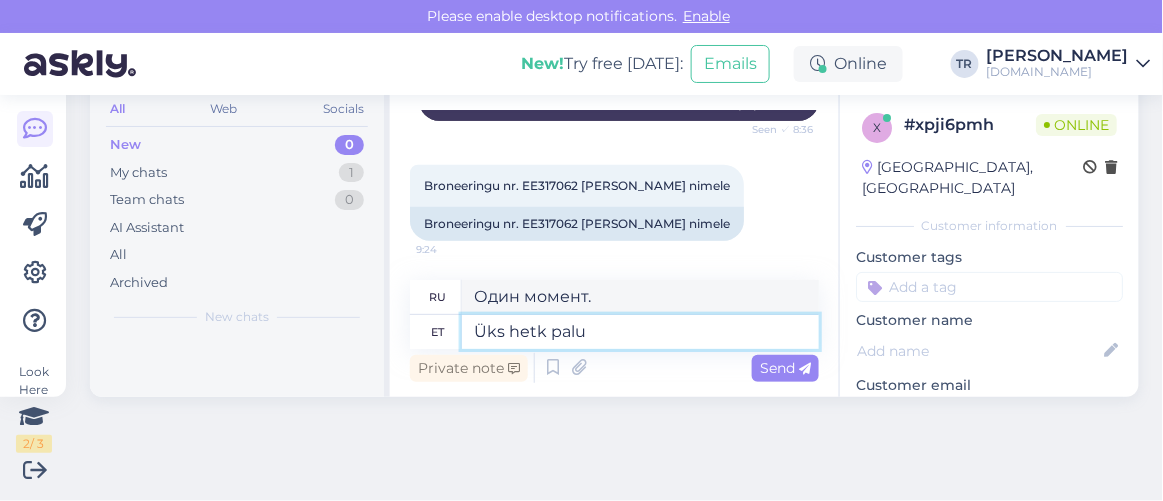 type on "Üks hetk palun" 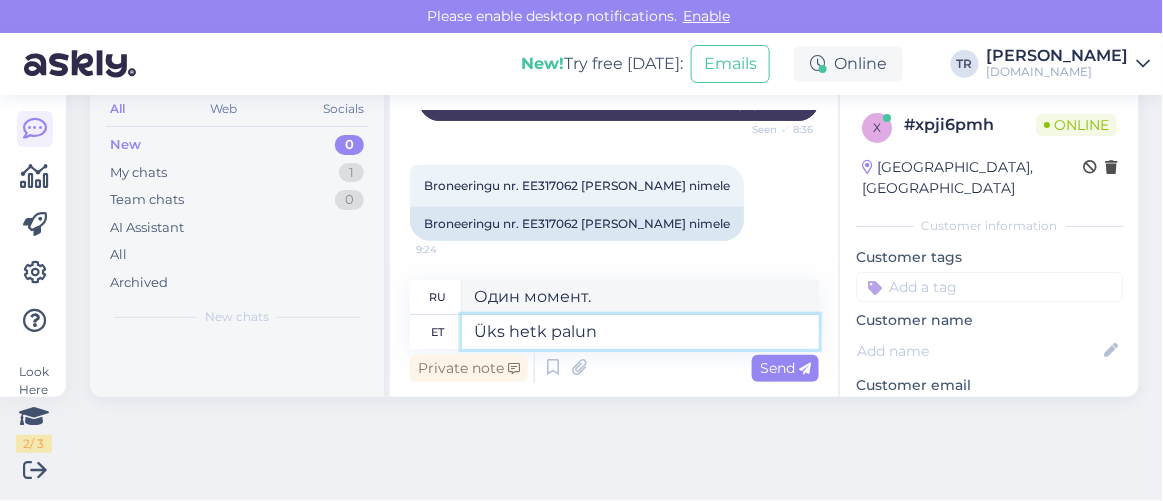type on "Минуточку, пожалуйста." 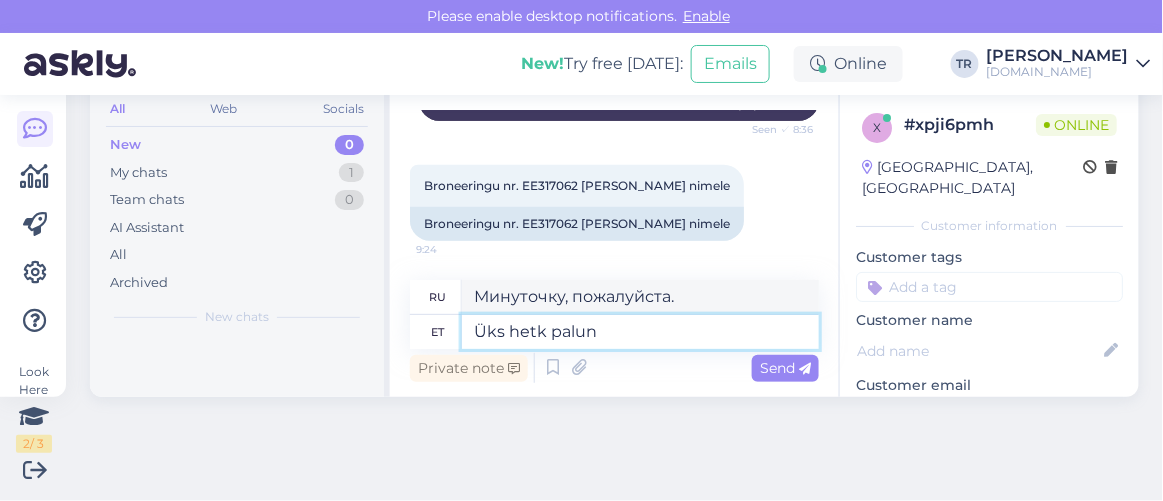 type 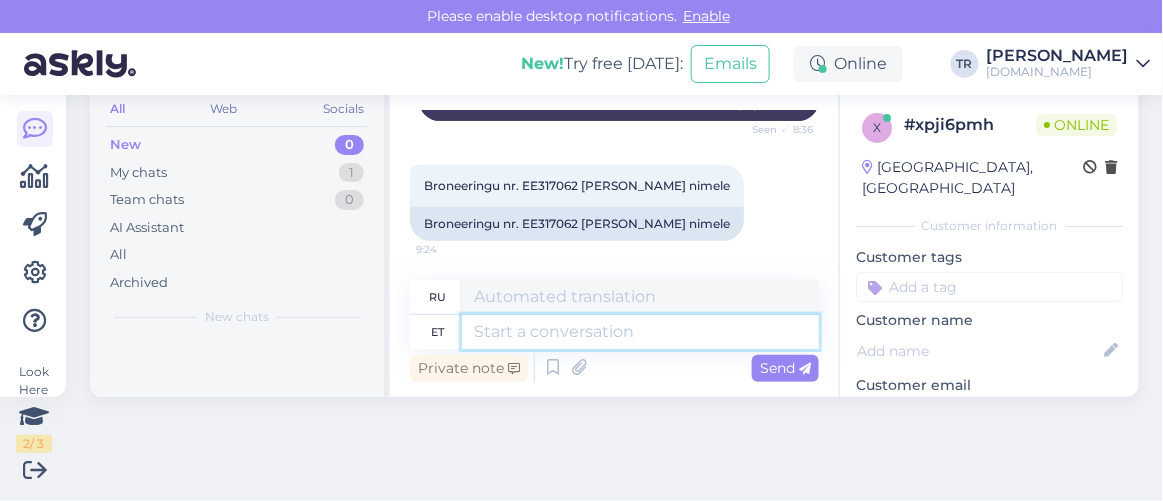 scroll, scrollTop: 633, scrollLeft: 0, axis: vertical 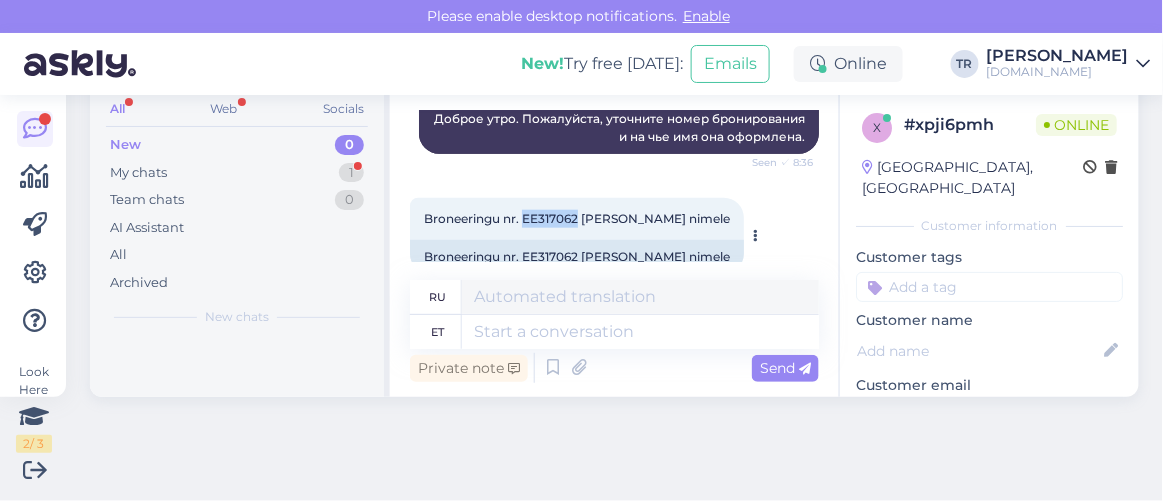 drag, startPoint x: 524, startPoint y: 218, endPoint x: 577, endPoint y: 222, distance: 53.15073 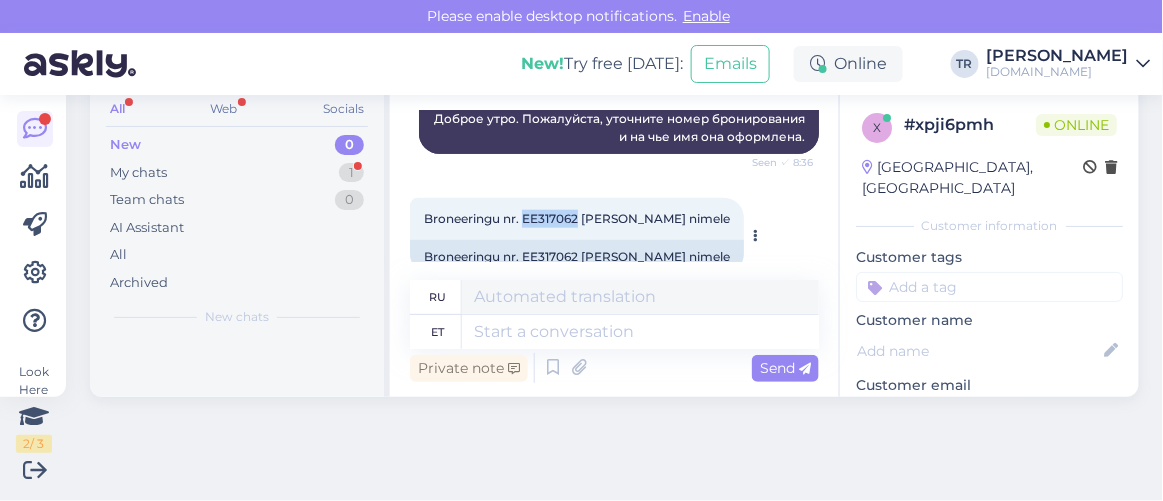 click on "Broneeringu nr. EE317062 Jelena Batin nimele" at bounding box center (577, 218) 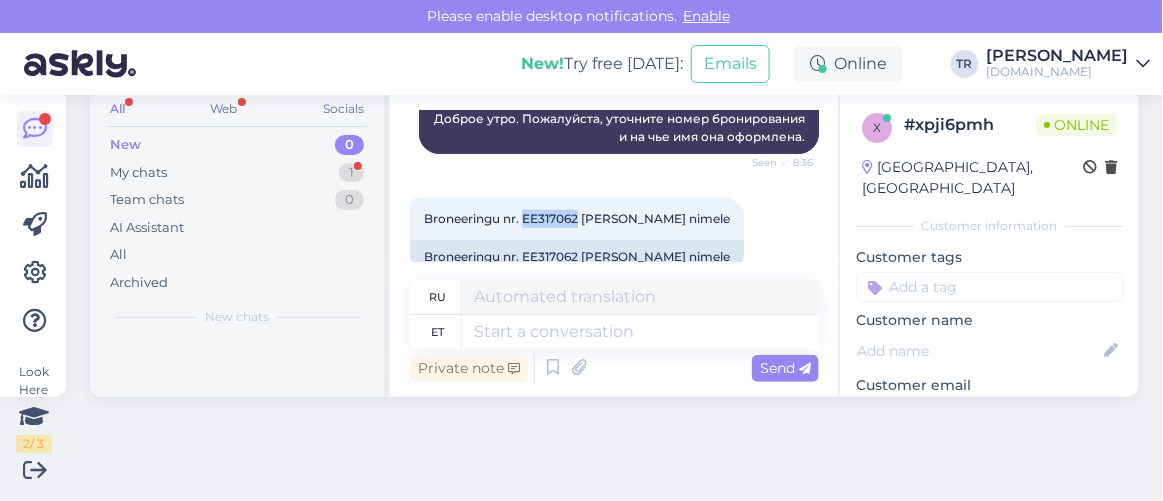copy on "EE317062" 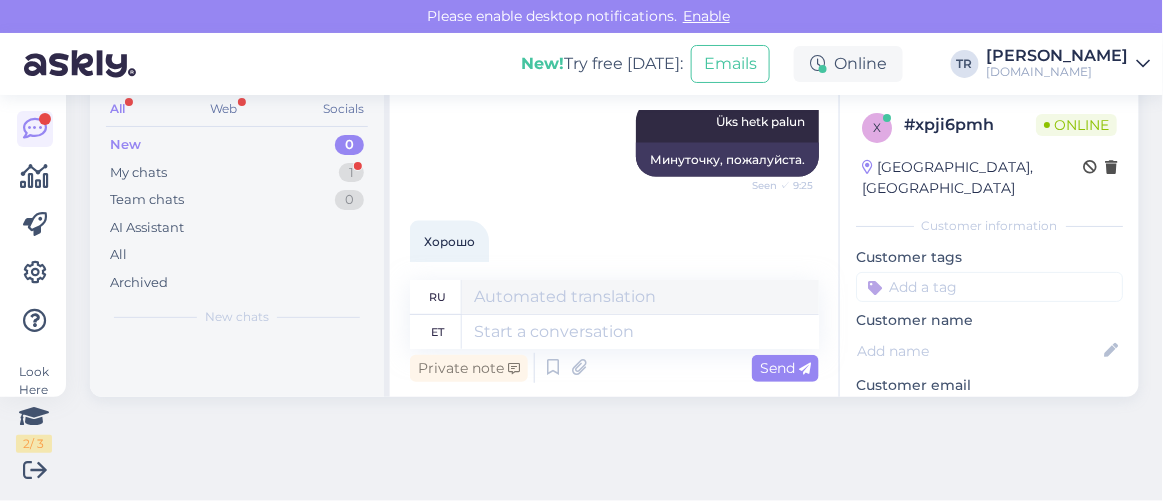 scroll, scrollTop: 753, scrollLeft: 0, axis: vertical 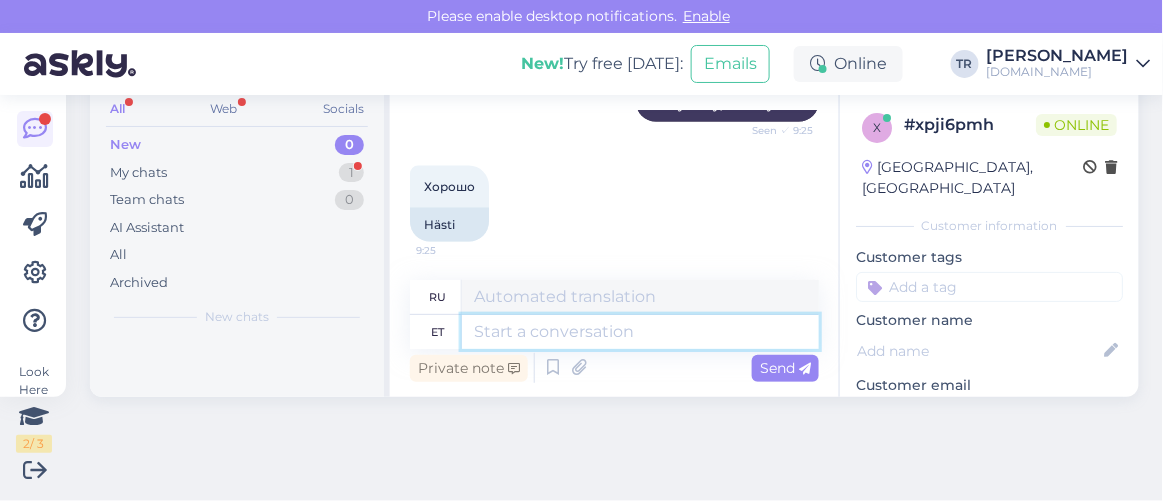 click at bounding box center (640, 332) 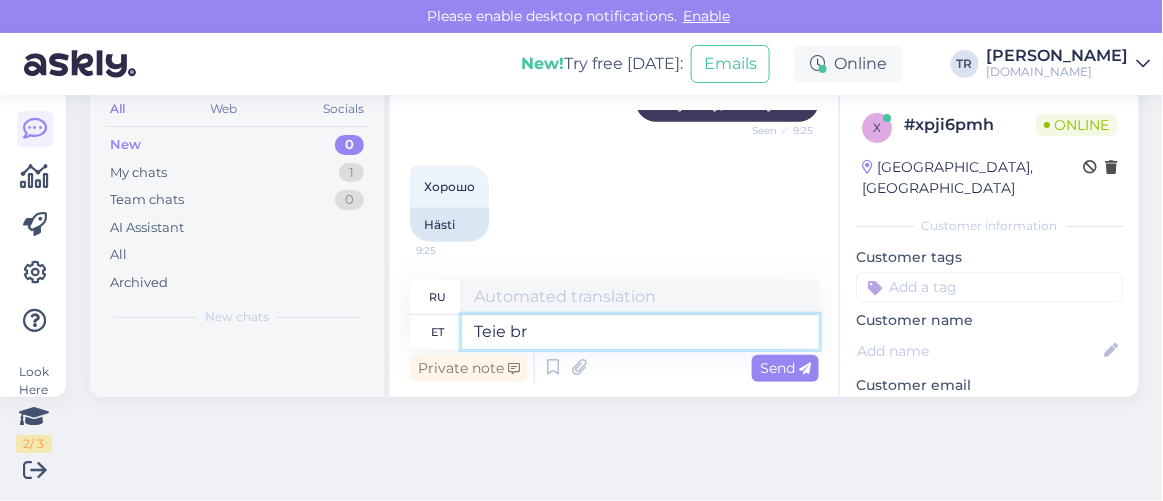 type on "Teie bro" 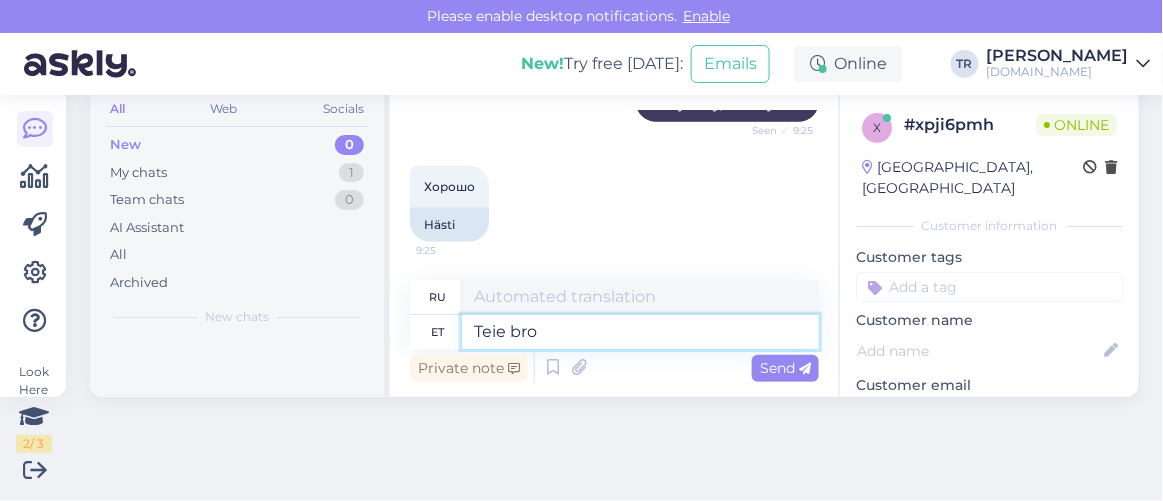 type on "Ваш" 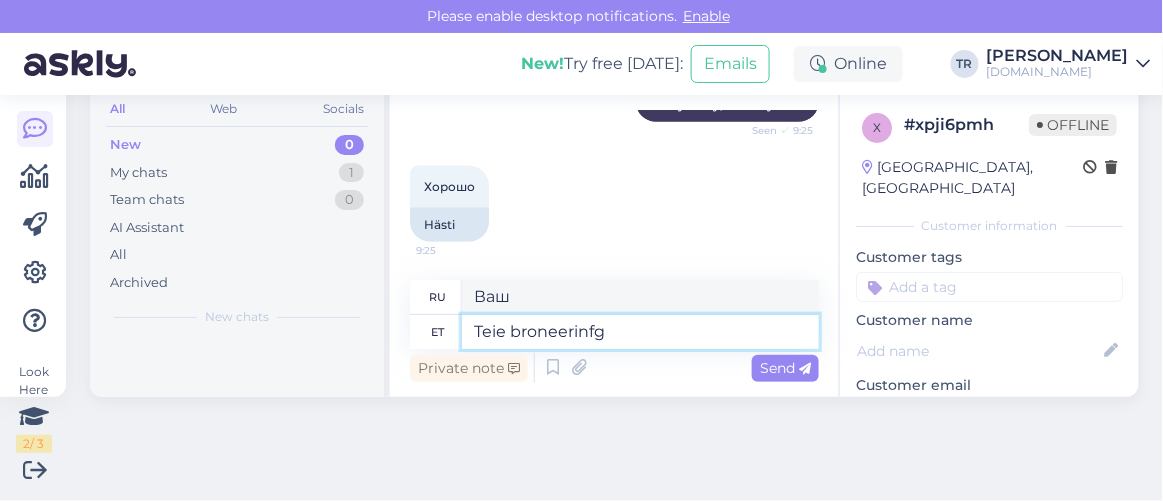 type on "Teie broneerinf" 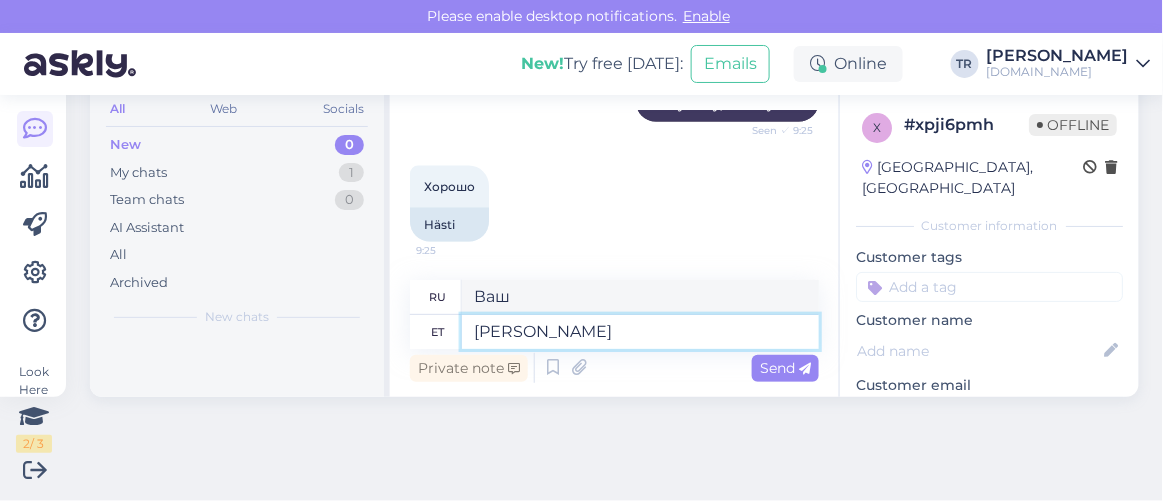 type on "Ваше бронирование" 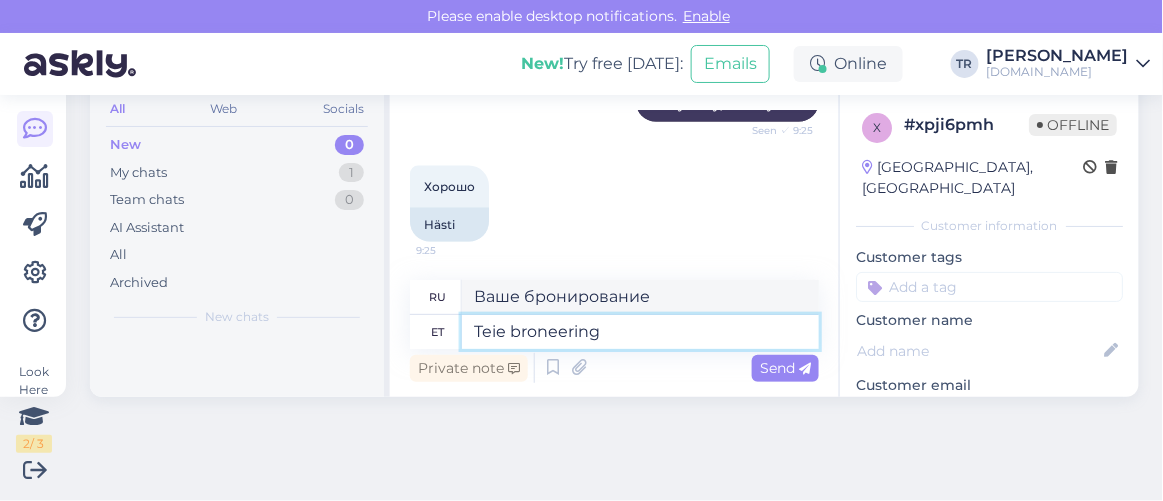 paste on "EE317062" 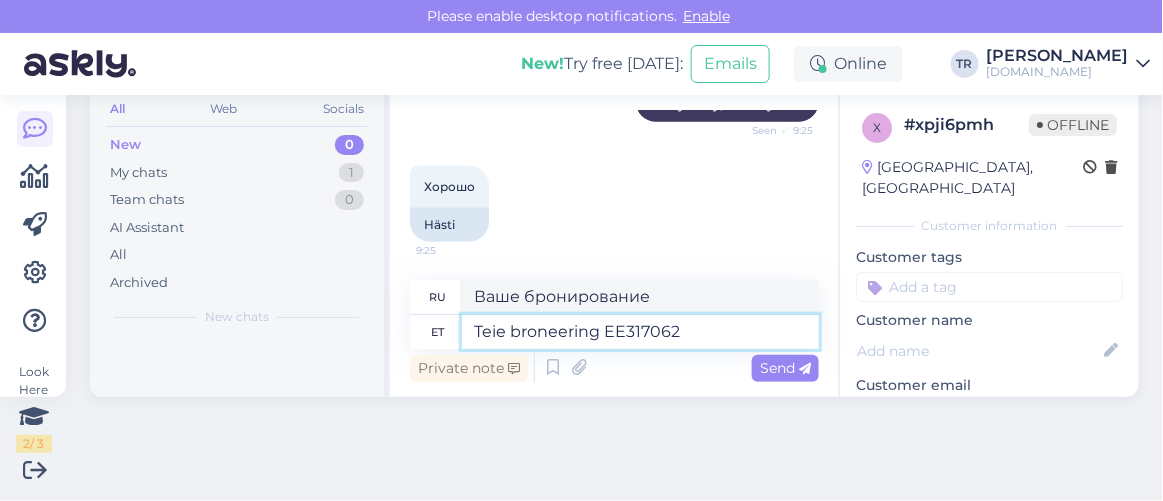 type on "Teie broneering EE317062 o" 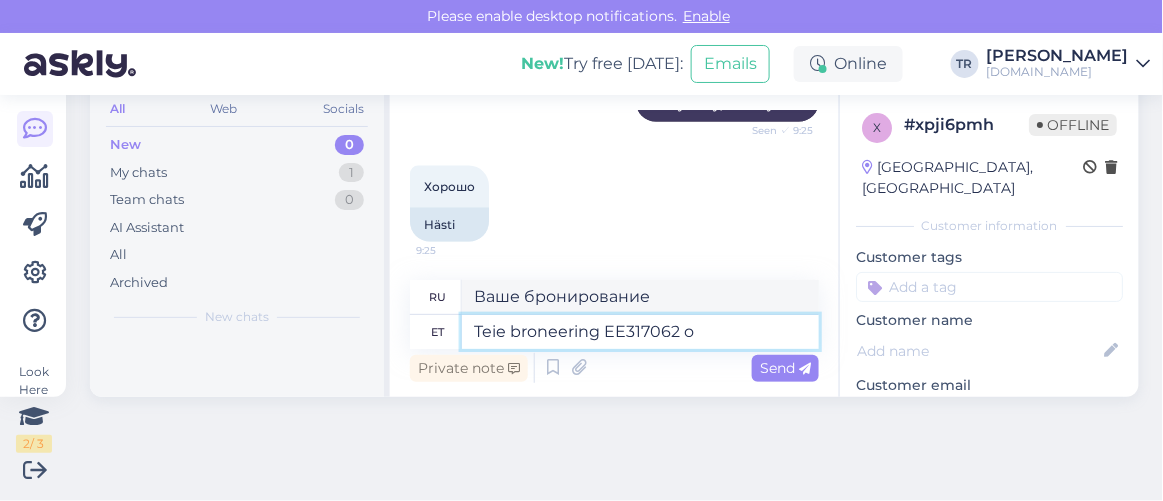 type on "Ваш номер бронирования EE317062" 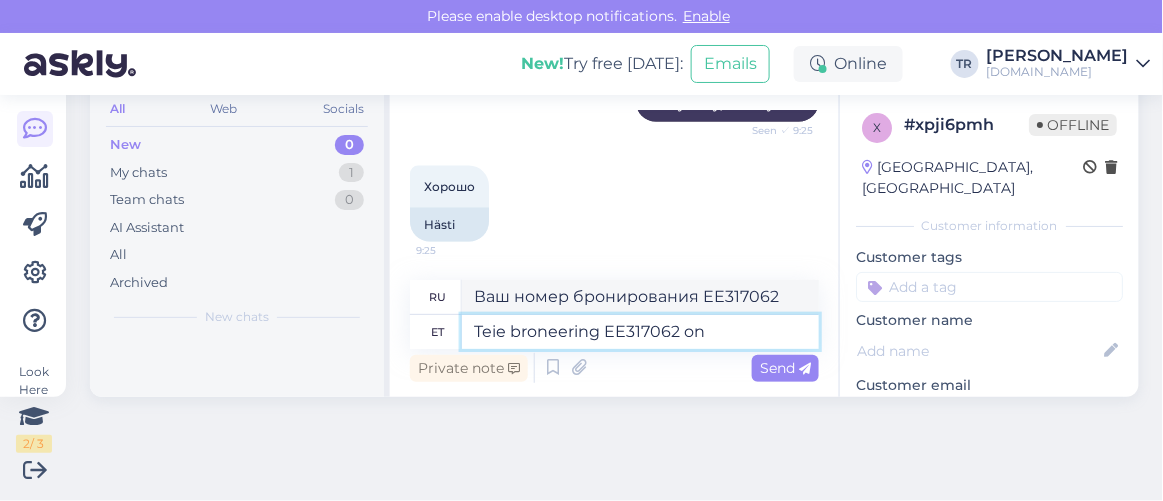 type on "Teie broneering EE317062 on" 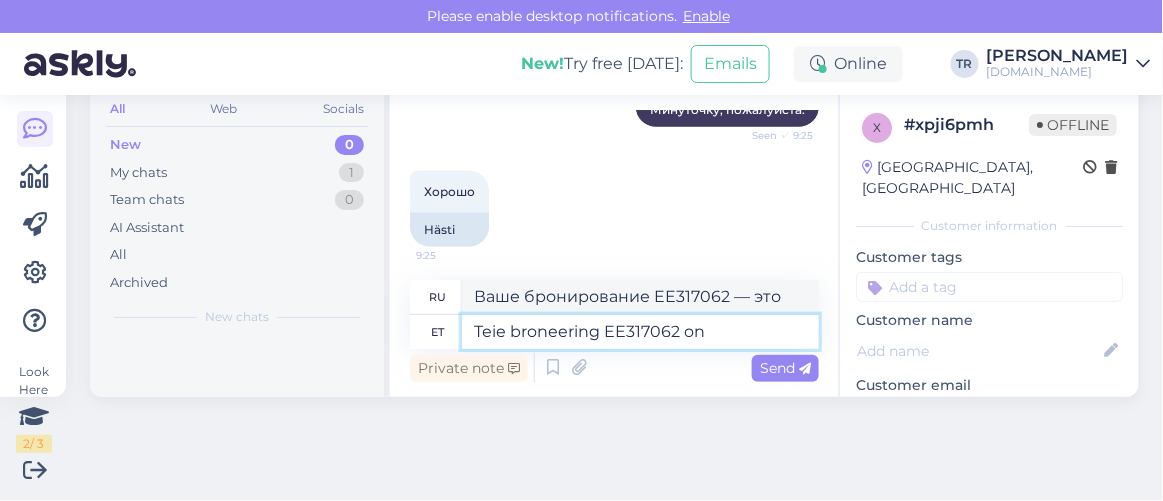 scroll, scrollTop: 753, scrollLeft: 0, axis: vertical 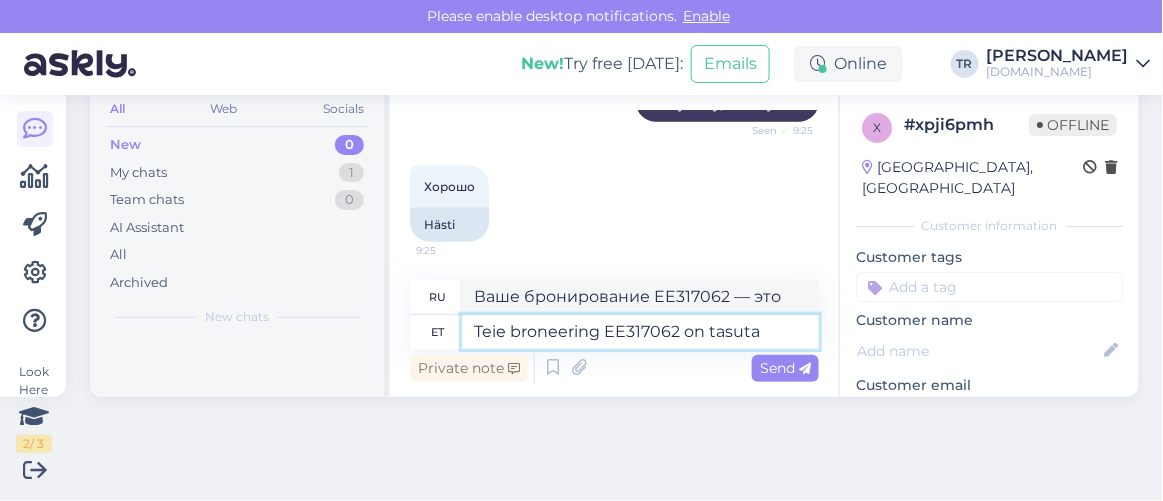 type on "Teie broneering EE317062 on tasuta t" 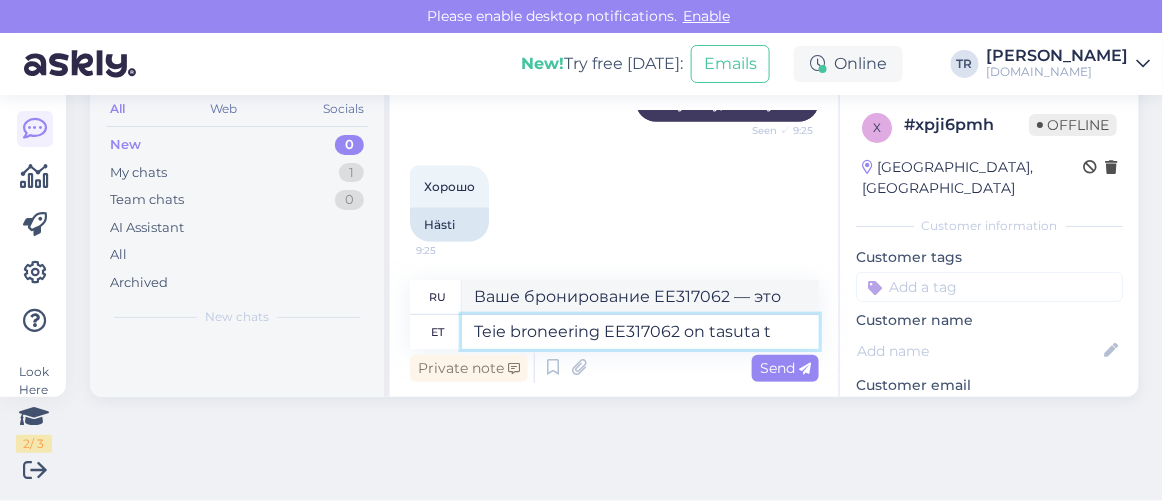 type on "Ваше бронирование EE317062 бесплатно." 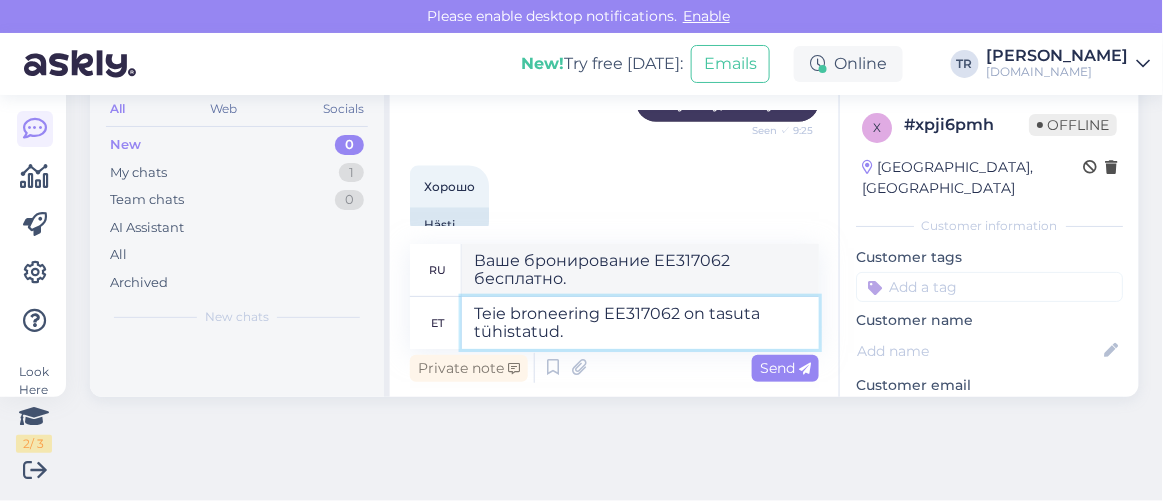 type on "Teie broneering EE317062 on tasuta tühistatud." 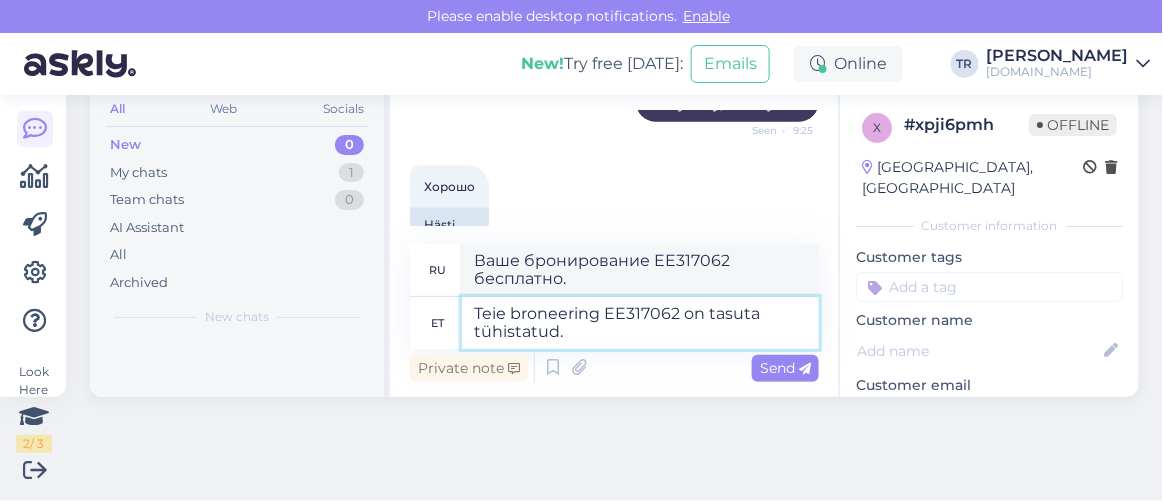 type on "Ваше бронирование EE317062 было бесплатно отменено." 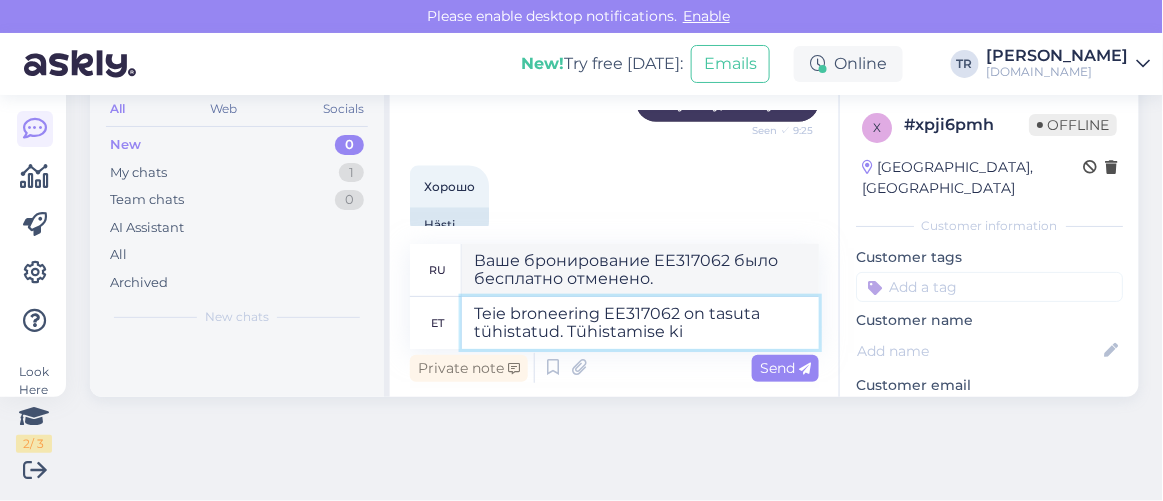 type on "Teie broneering EE317062 on tasuta tühistatud. Tühistamise kin" 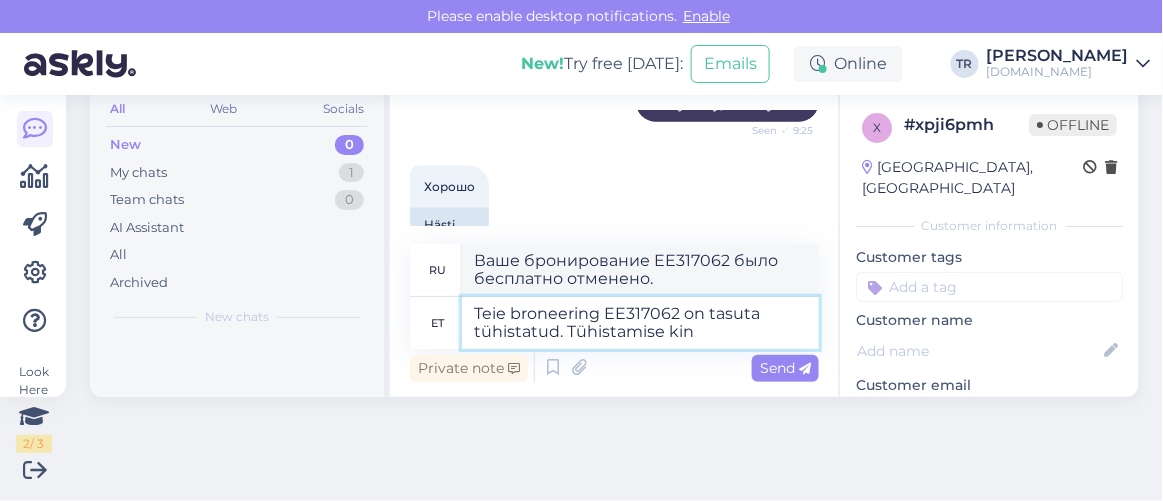 type on "Ваше бронирование EE317062 было бесплатно отменено. Отмена" 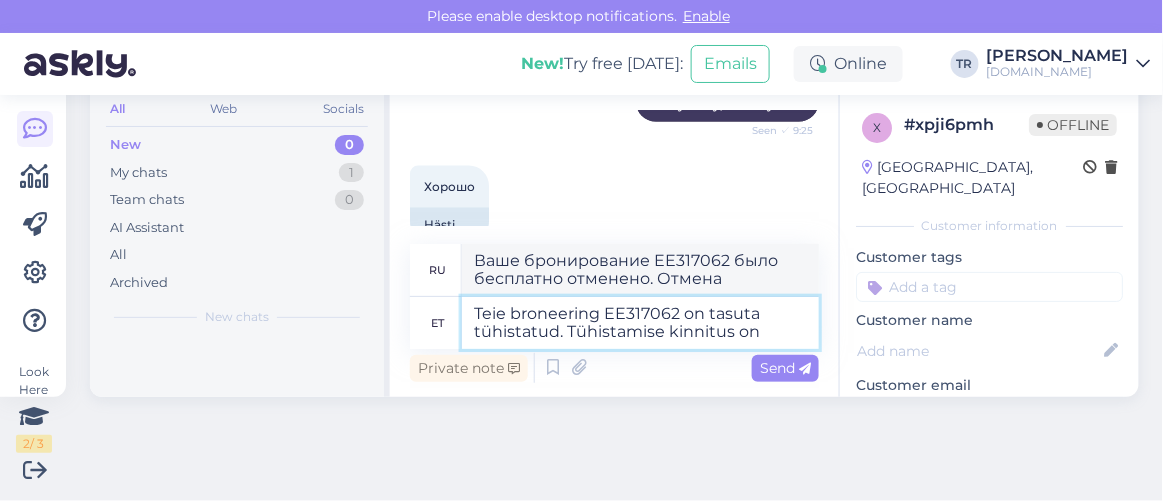 type on "Teie broneering EE317062 on tasuta tühistatud. Tühistamise kinnitus on s" 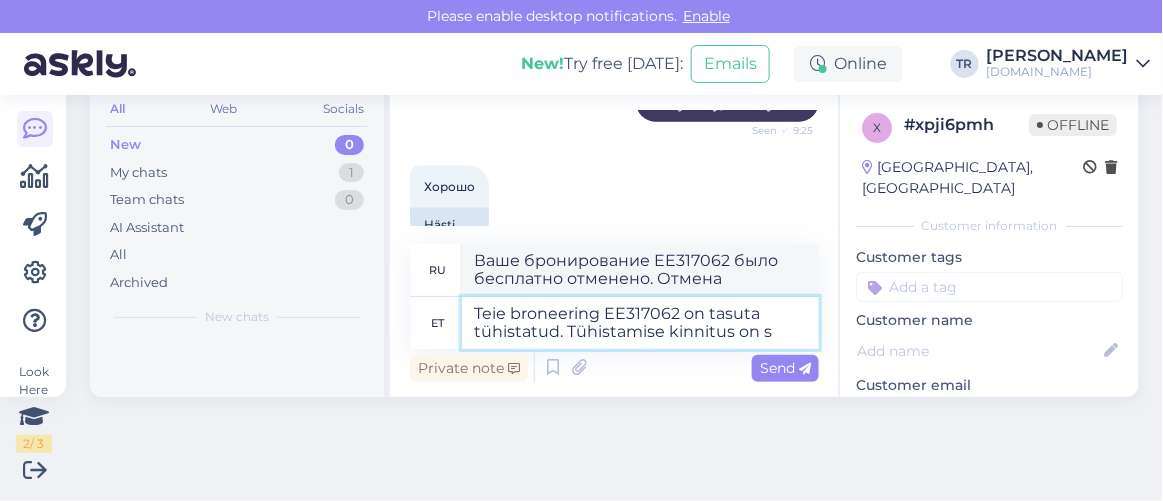 type on "Ваше бронирование EE317062 было бесплатно отменено. Подтверждение отмены." 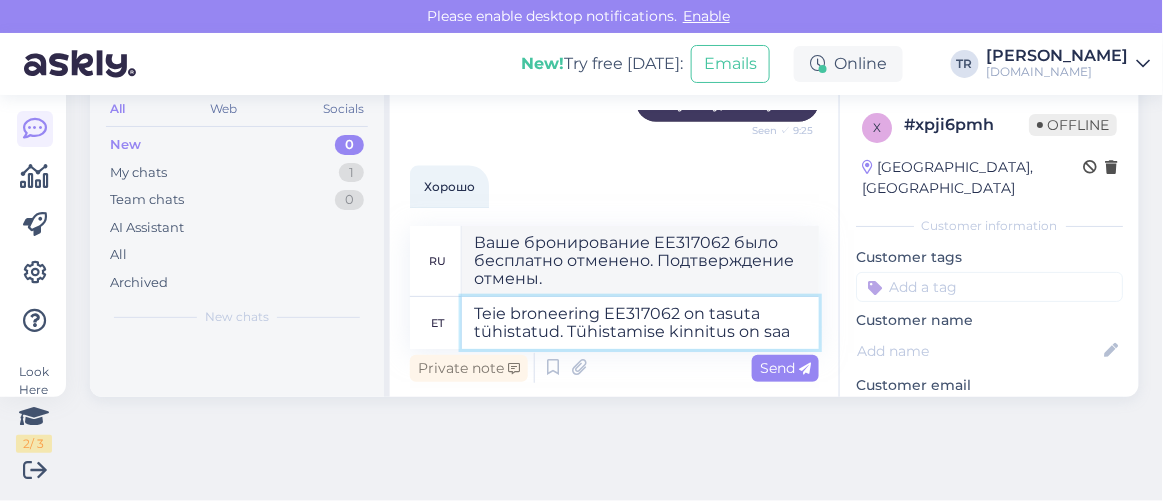 type on "Teie broneering EE317062 on tasuta tühistatud. Tühistamise kinnitus on saad" 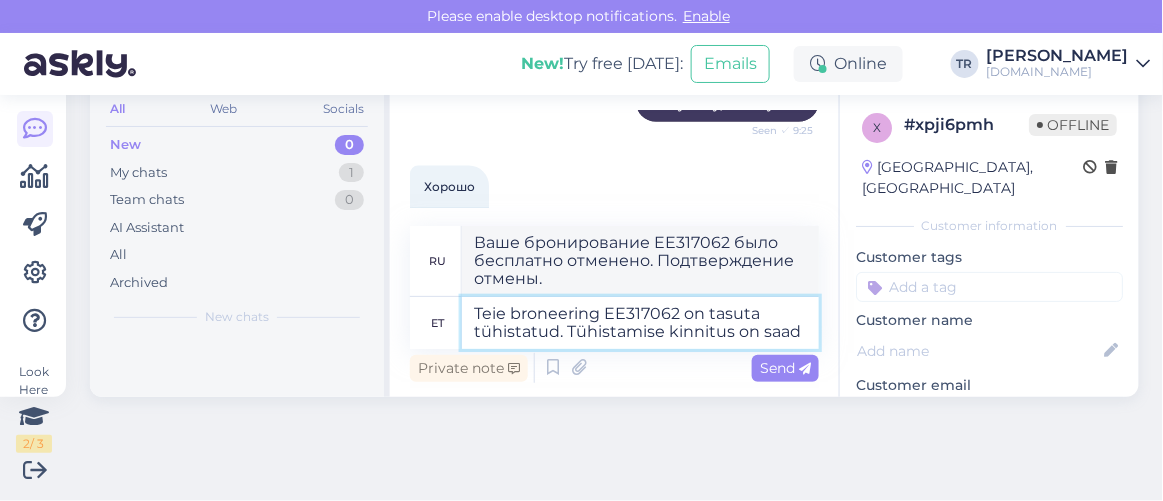 type on "Ваше бронирование EE317062 было бесплатно отменено. Подтверждение отмены:" 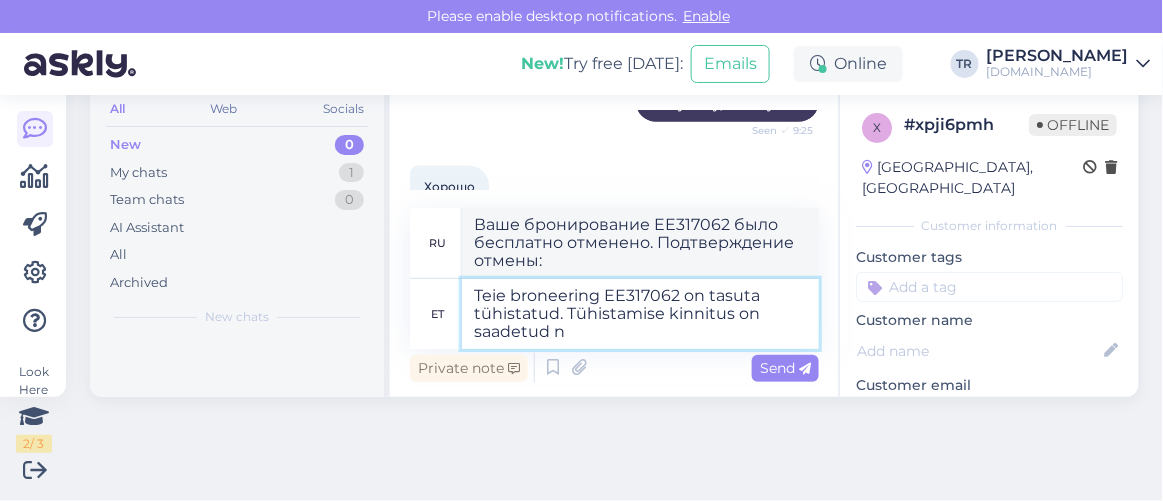 type on "Teie broneering EE317062 on tasuta tühistatud. Tühistamise kinnitus on saadetud ni" 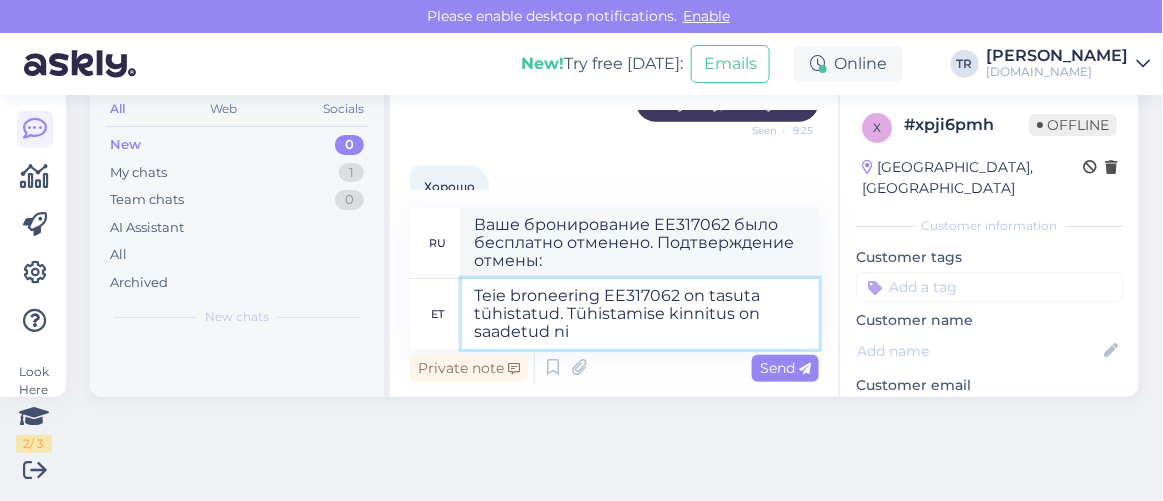 type on "Ваше бронирование EE317062 было бесплатно отменено. Подтверждение отмены отправлено." 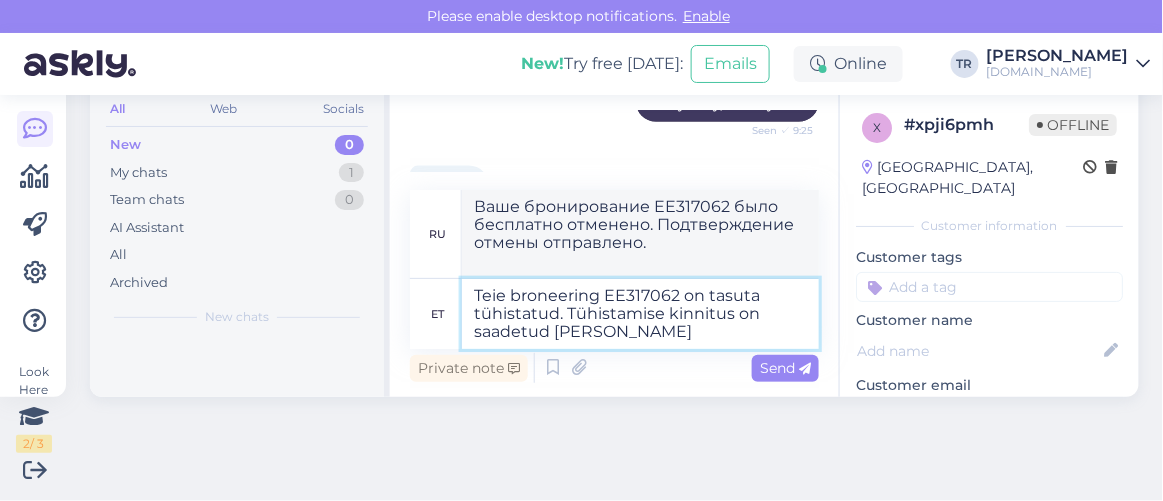 type on "Teie broneering EE317062 on tasuta tühistatud. Tühistamise kinnitus on saadetud nii Teie e" 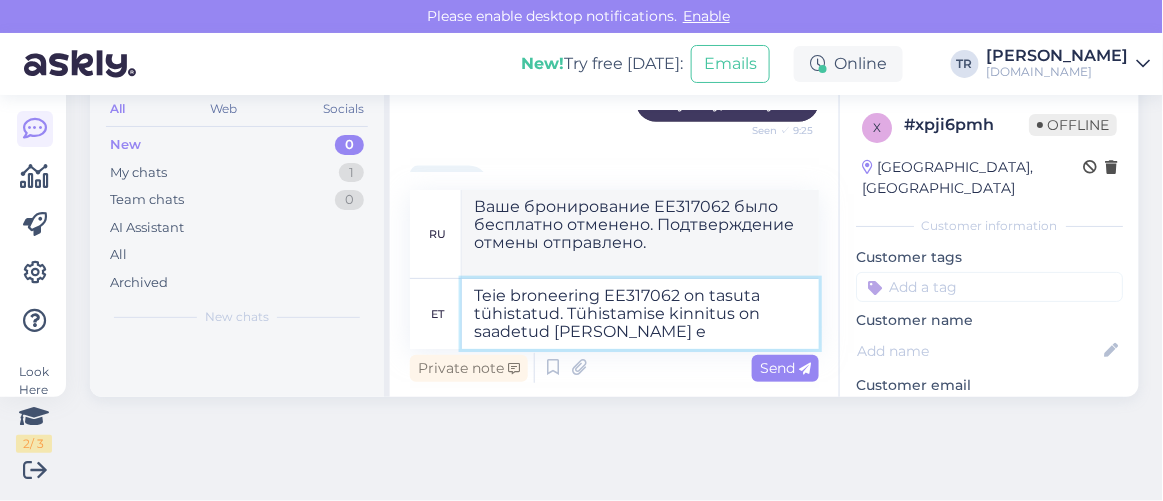 type on "Ваше бронирование EE317062 было бесплатно отменено. Подтверждение отмены отправлено на ваш" 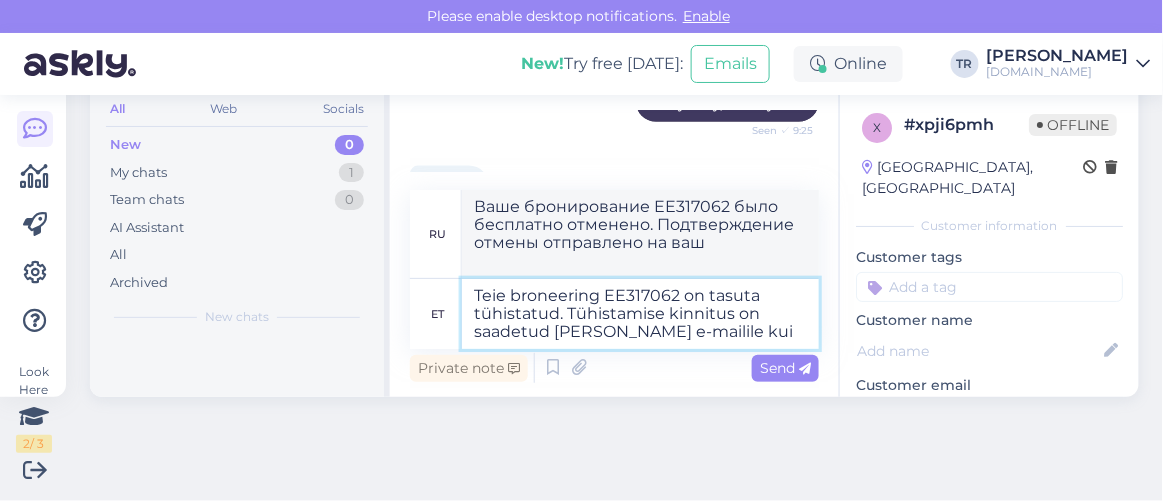 type on "Teie broneering EE317062 on tasuta tühistatud. Tühistamise kinnitus on saadetud nii Teie e-mailile kui" 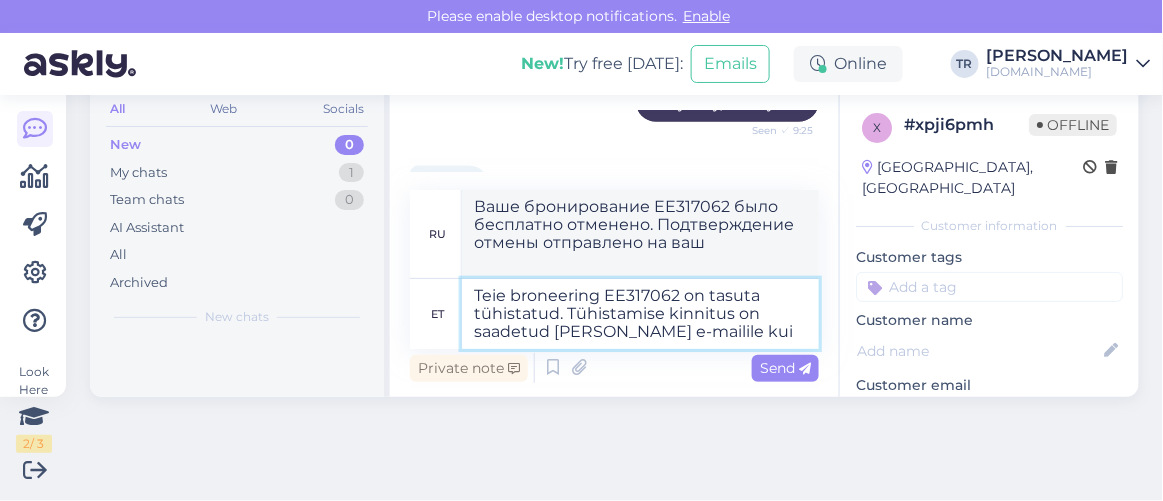 type on "Ваше бронирование EE317062 было бесплатно отменено. Подтверждение отмены отправлено на ваш электронный адрес." 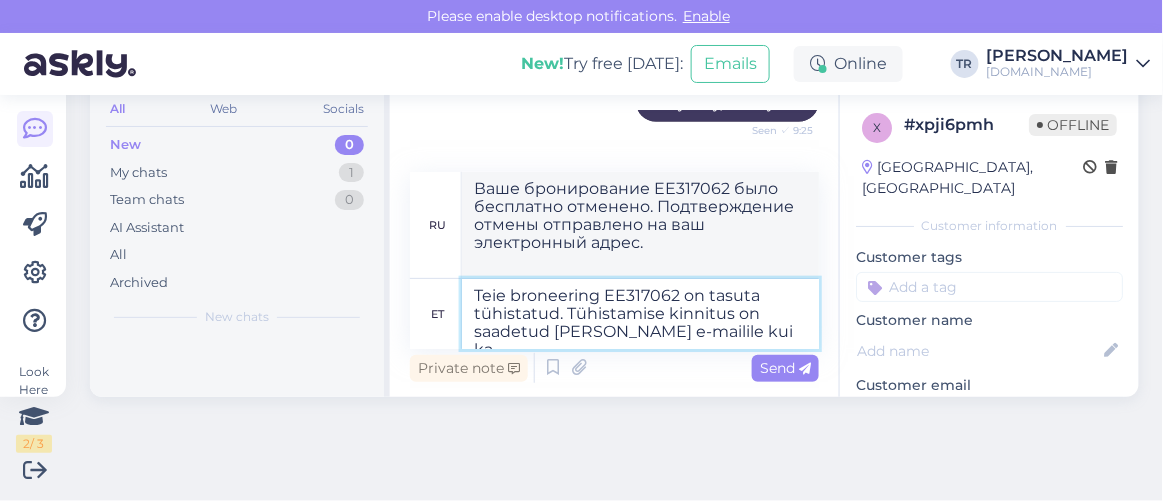 type on "Teie broneering EE317062 on tasuta tühistatud. Tühistamise kinnitus on saadetud nii Teie e-mailile kui ka h" 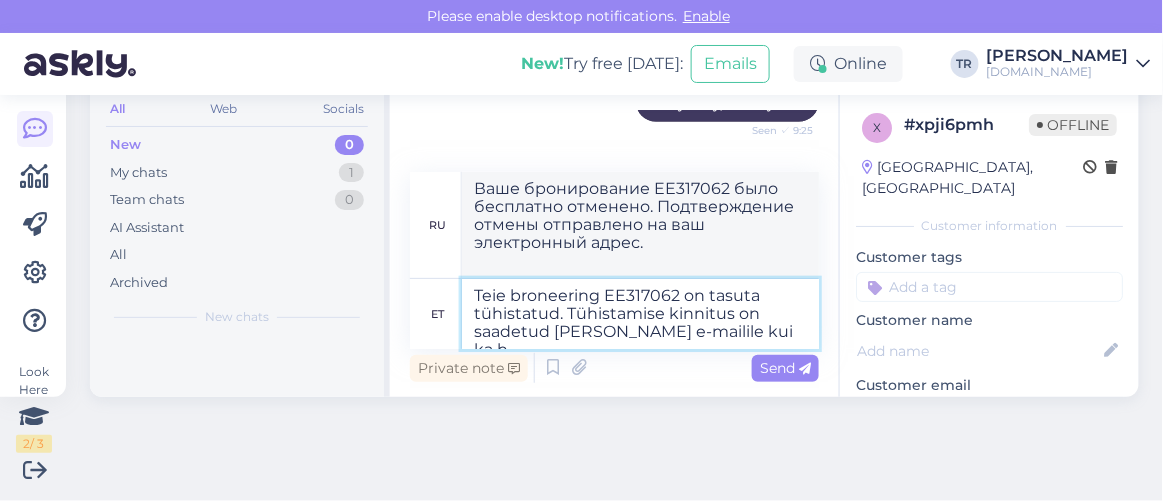 type on "Ваше бронирование EE317062 было бесплатно отменено. Подтверждение отмены отправлено на ваш адрес электронной почты, а также" 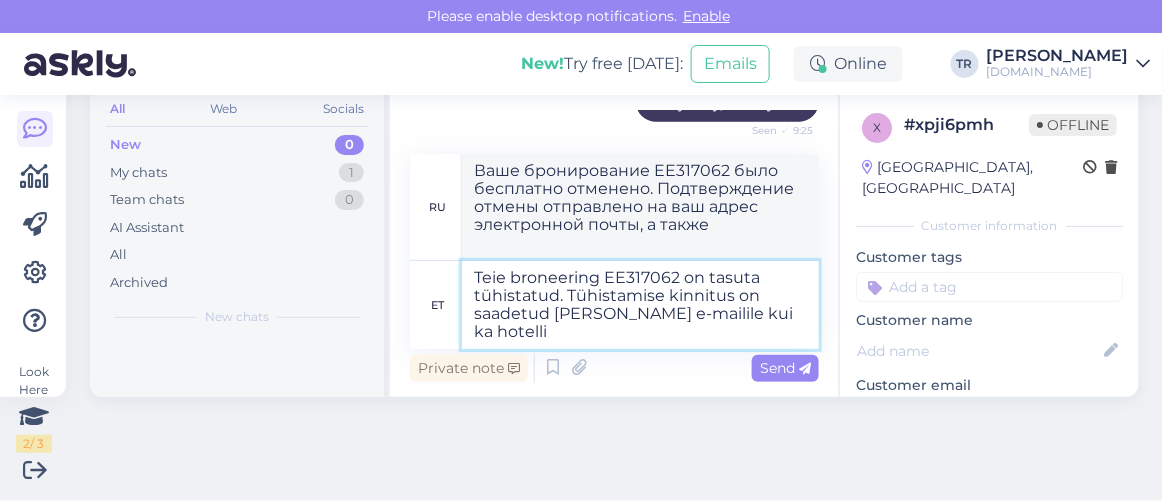type on "Teie broneering EE317062 on tasuta tühistatud. Tühistamise kinnitus on saadetud nii Teie e-mailile kui ka hotelli." 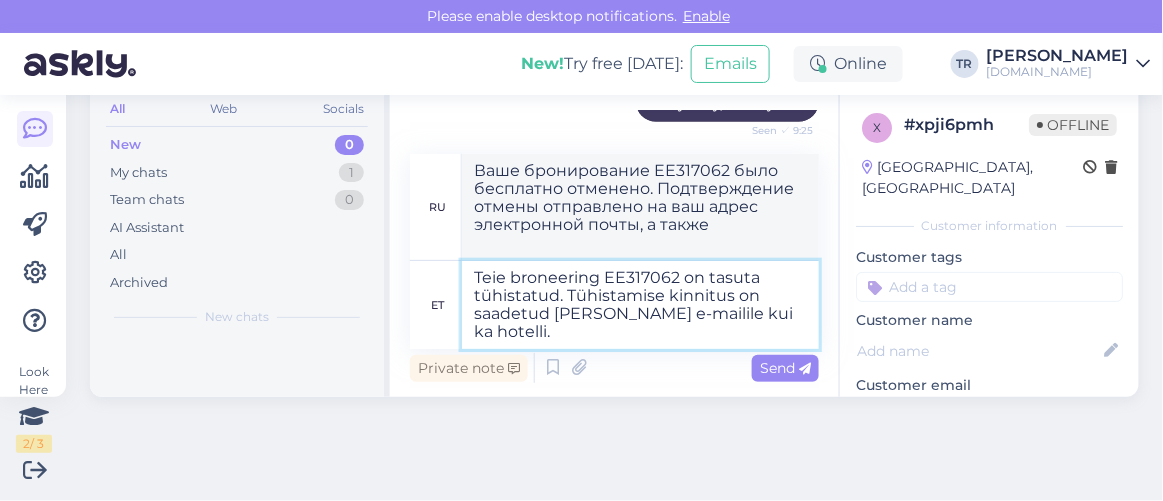 type on "Ваше бронирование EE317062 было бесплатно отменено. Подтверждение отмены отправлено на вашу электронную почту и в отель." 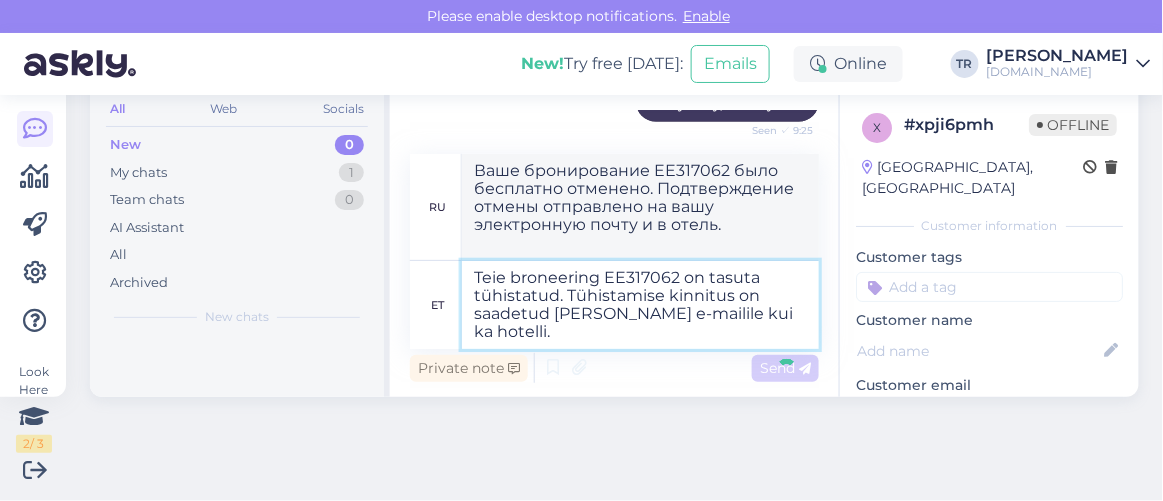 type 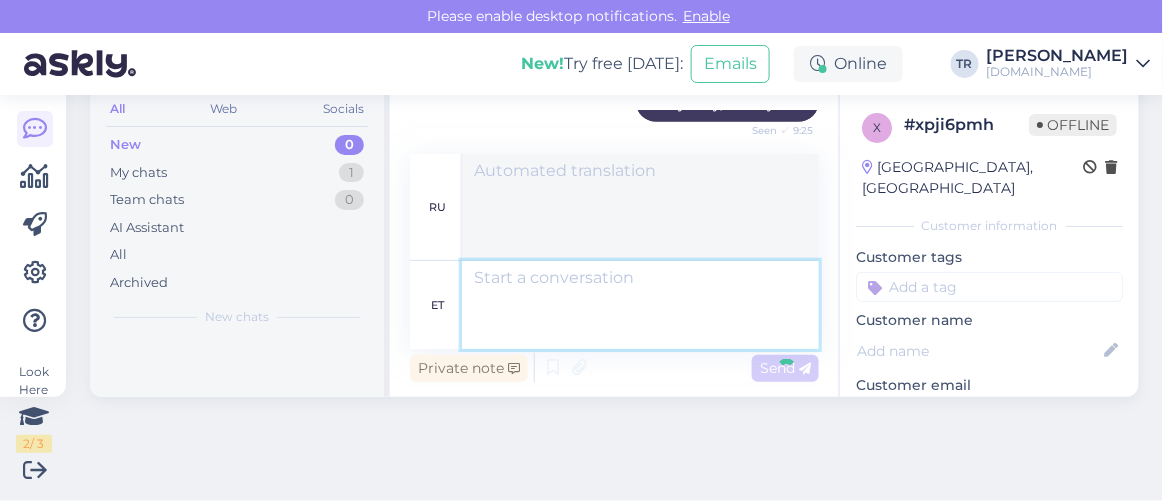 scroll, scrollTop: 946, scrollLeft: 0, axis: vertical 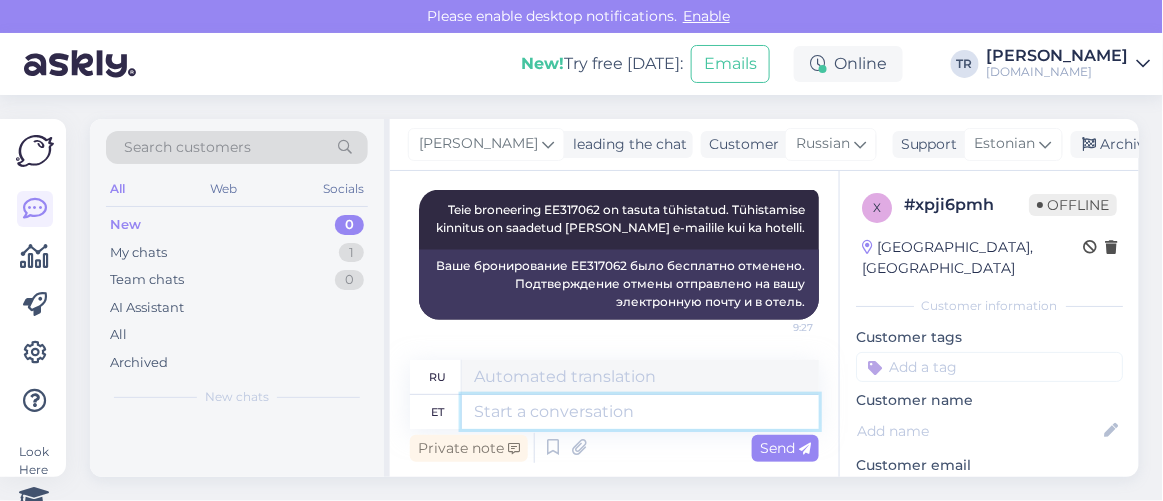 click at bounding box center [640, 412] 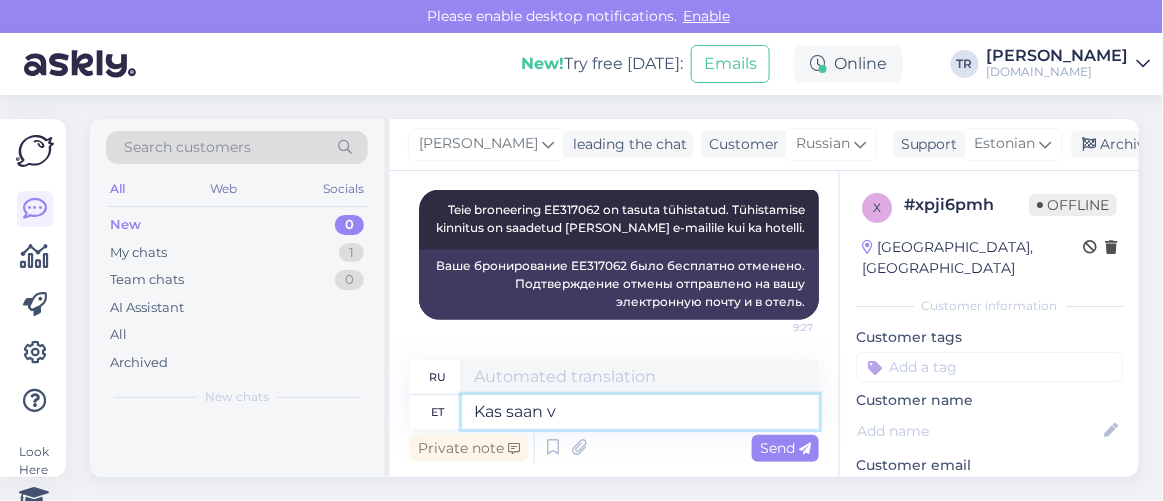 type on "Kas saan ve" 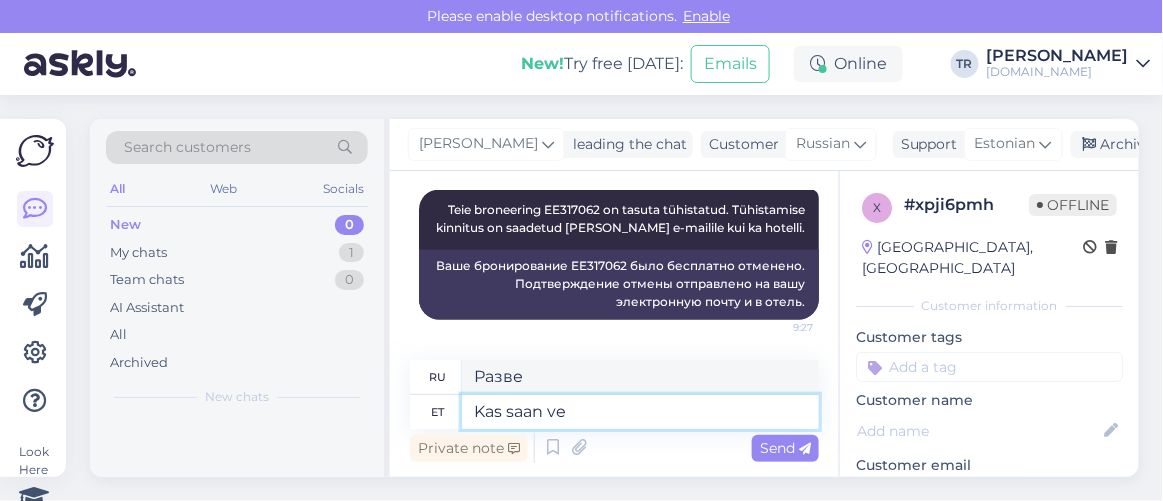 type on "Могу ли я?" 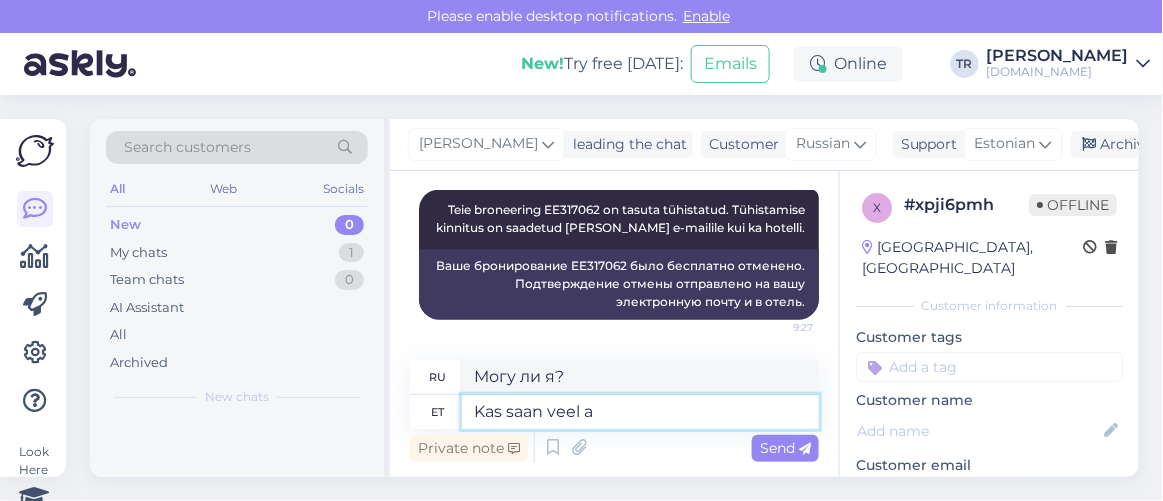 type on "Kas saan veel ab" 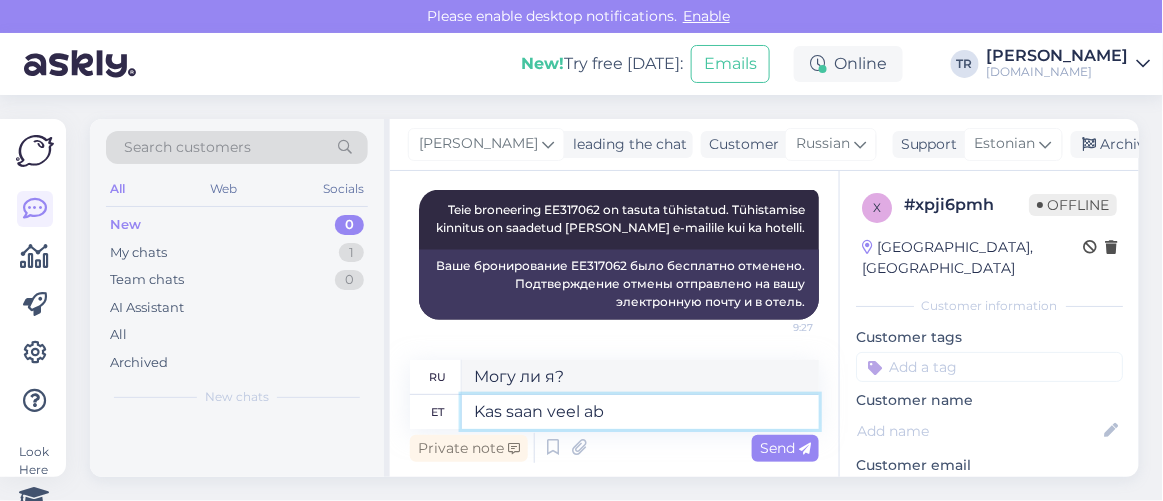 type on "Можно ещё?" 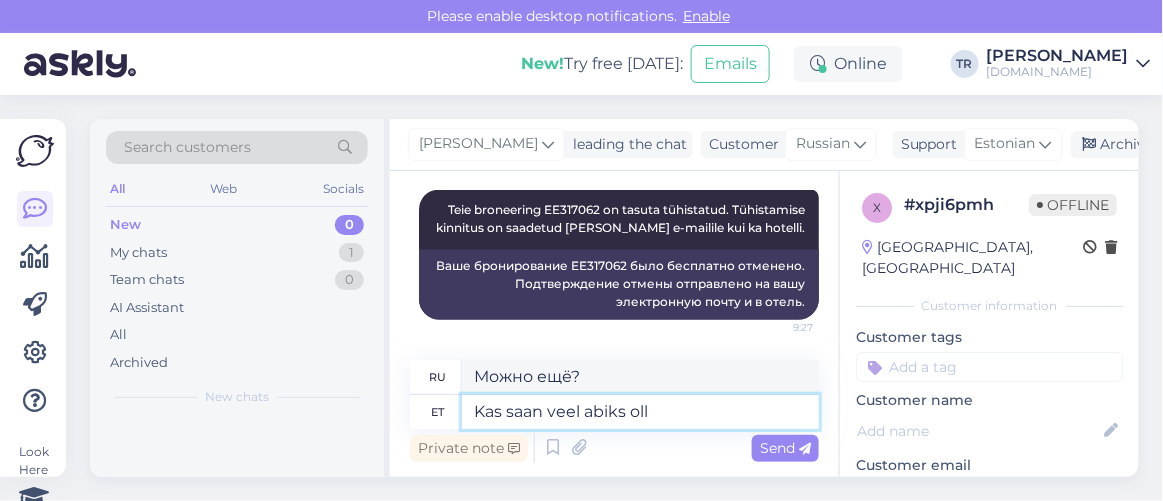 type on "Kas saan veel abiks olla" 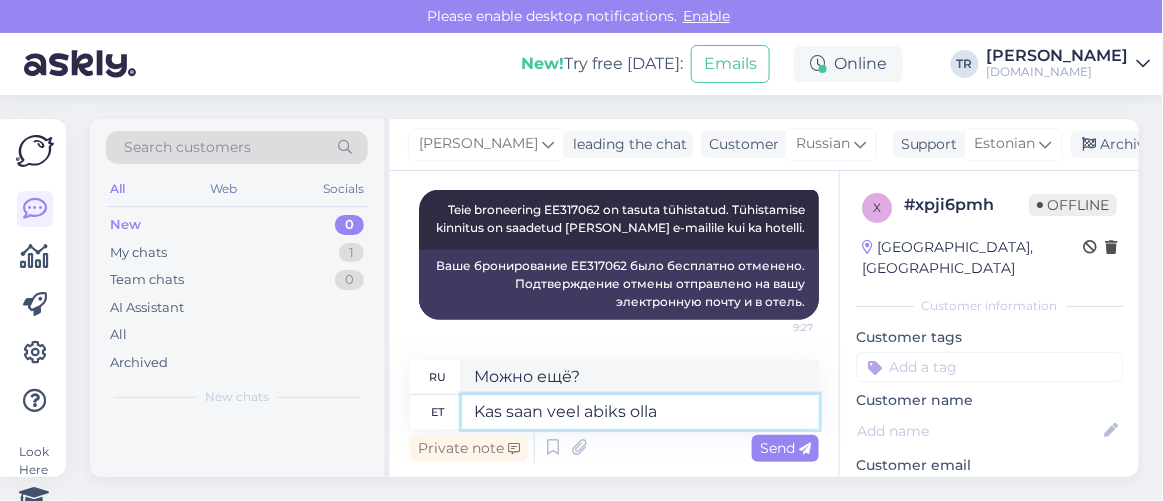 type on "Могу ли я еще чем-нибудь помочь?" 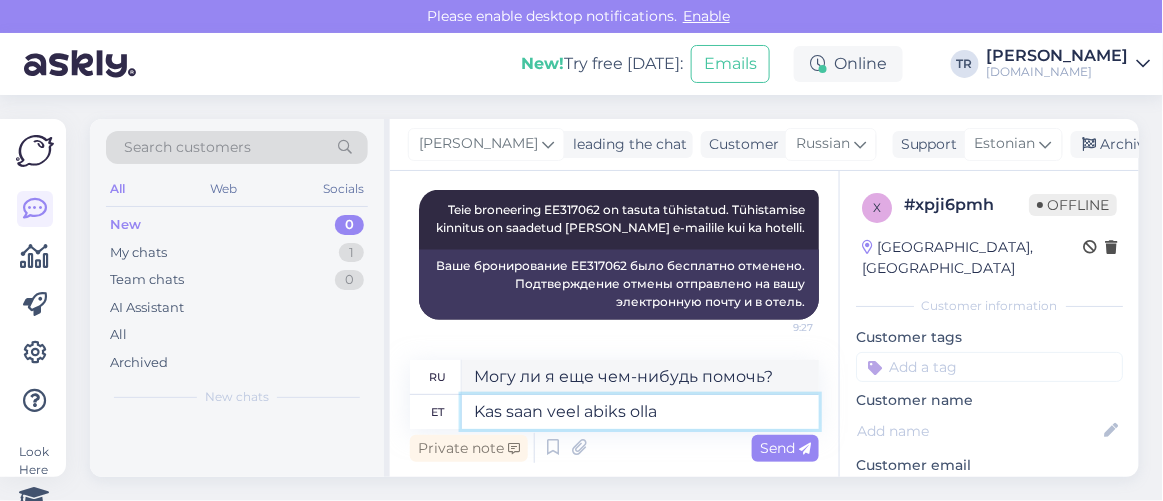 type on "Kas saan veel abiks olla?" 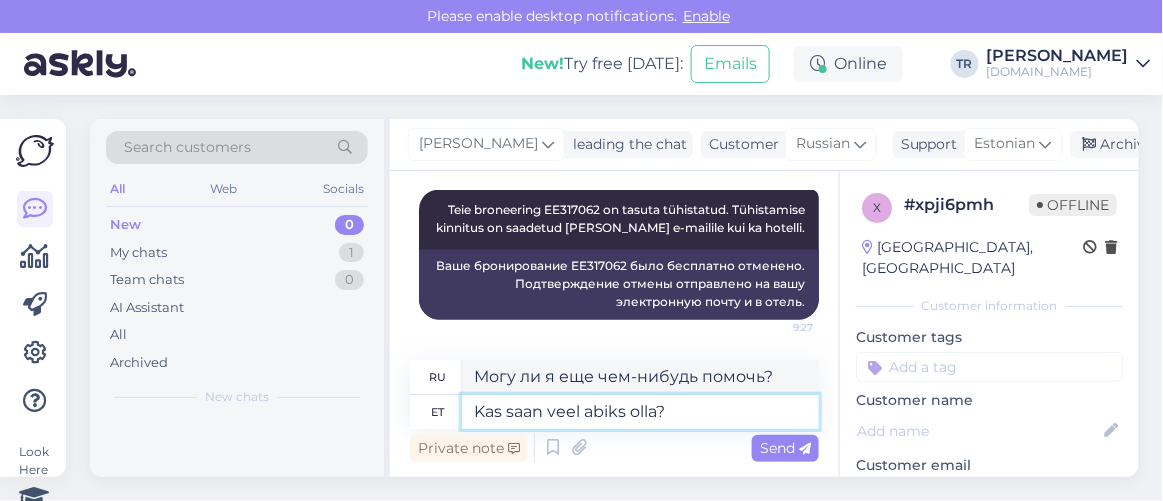 type 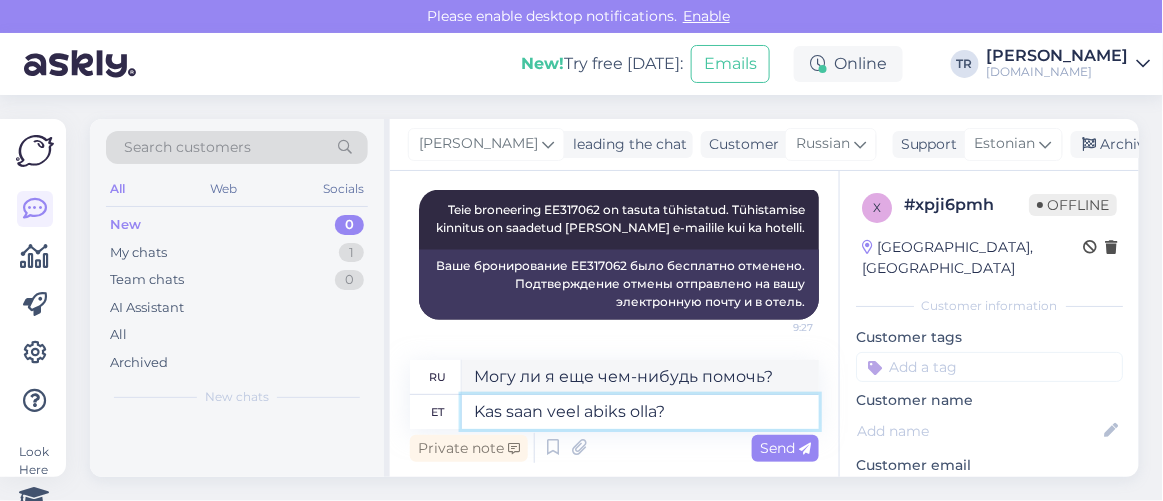 type 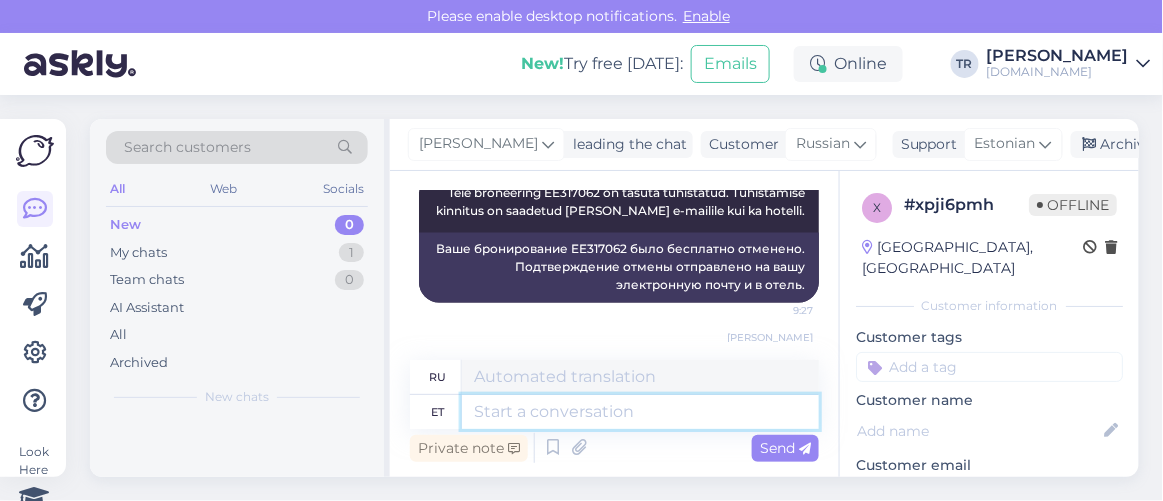 scroll, scrollTop: 80, scrollLeft: 0, axis: vertical 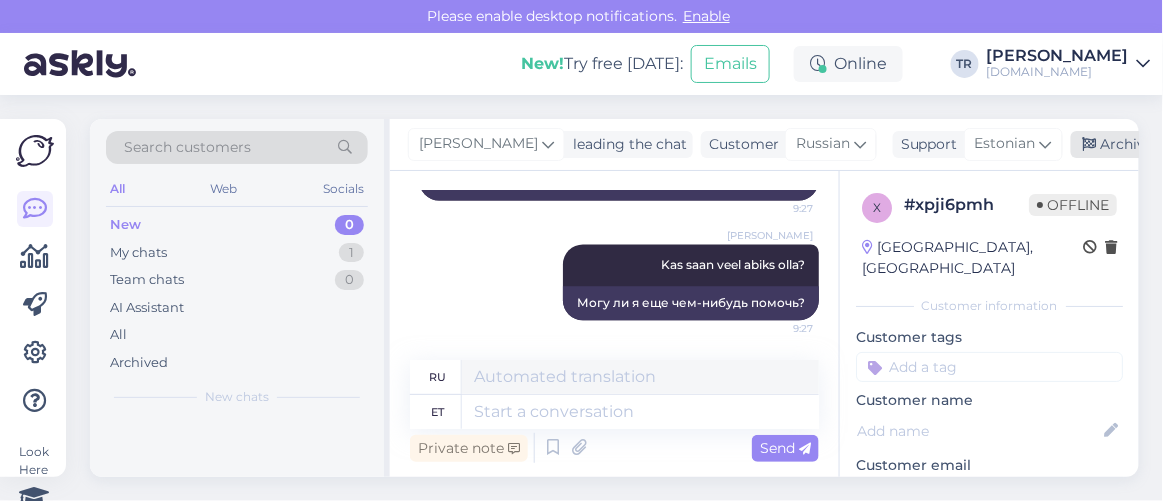 click at bounding box center (1090, 145) 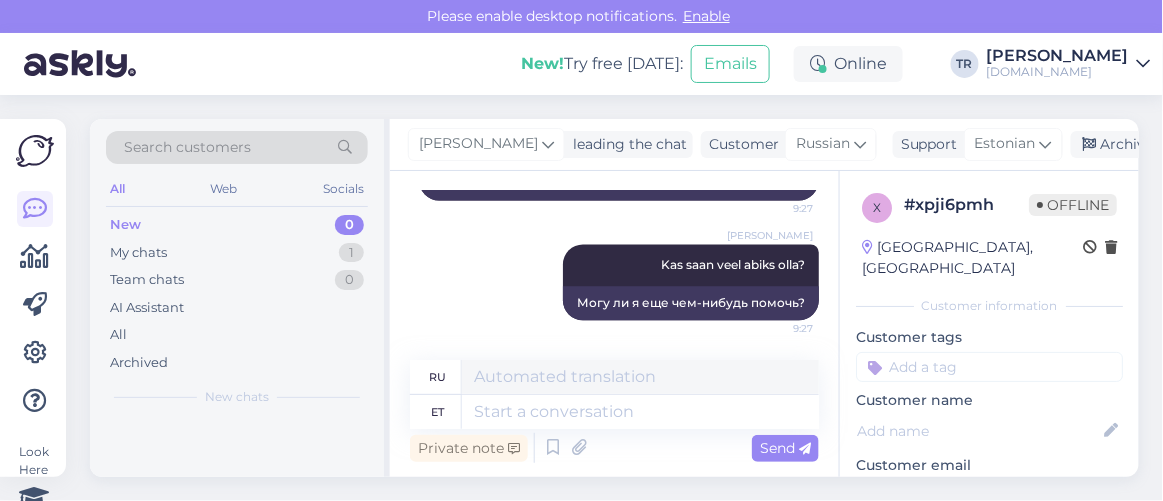 scroll, scrollTop: 1046, scrollLeft: 0, axis: vertical 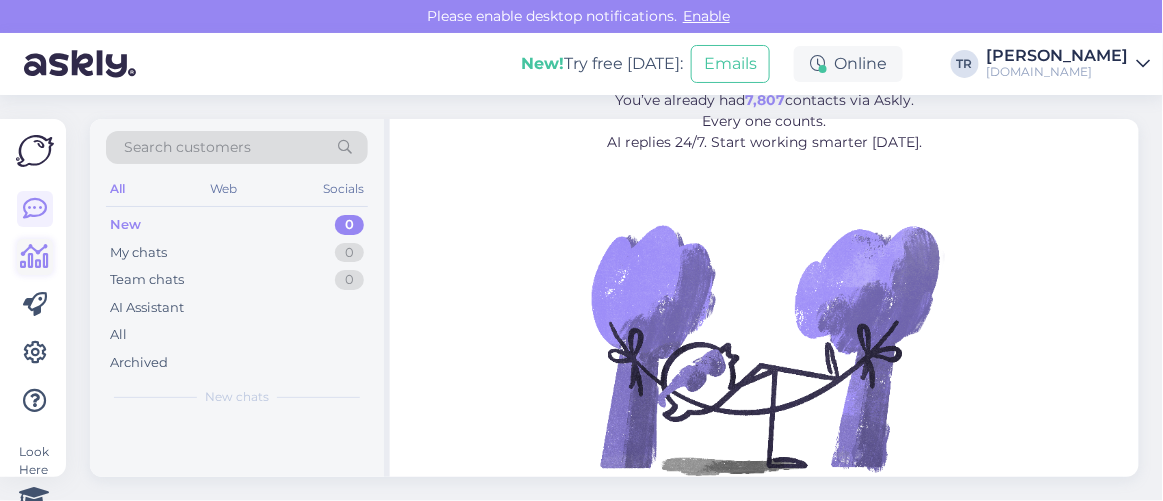 click at bounding box center [35, 257] 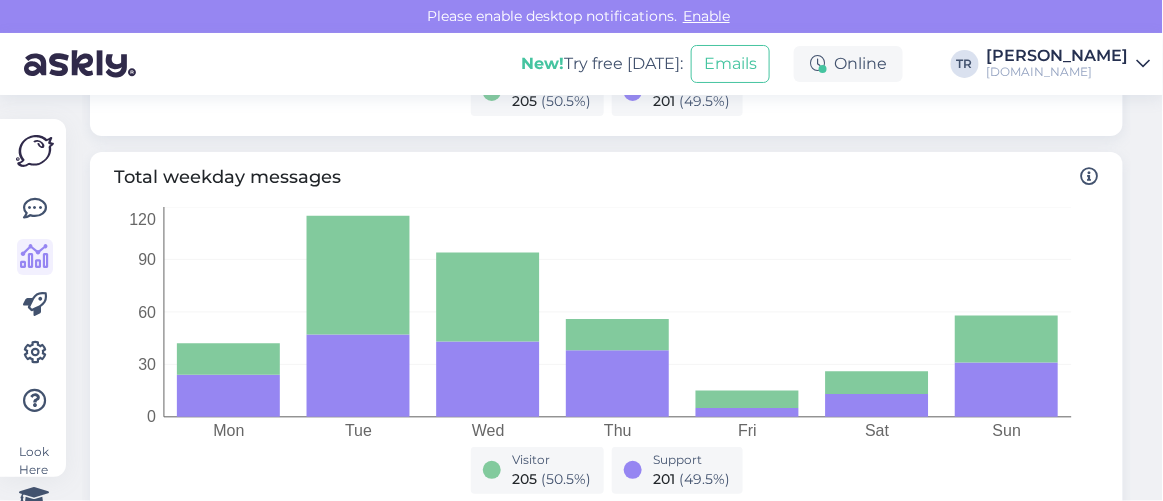 scroll, scrollTop: 909, scrollLeft: 0, axis: vertical 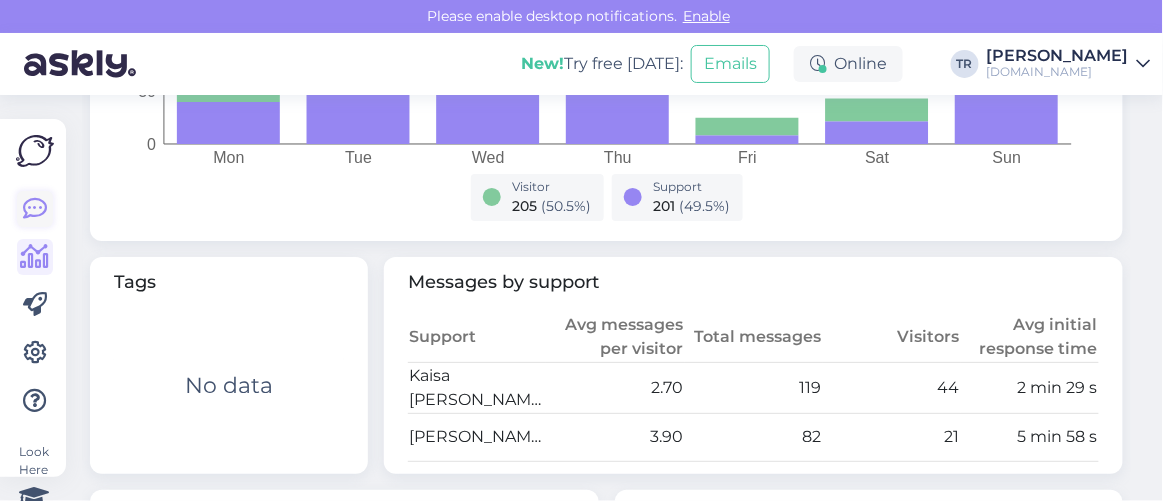 click at bounding box center (35, 209) 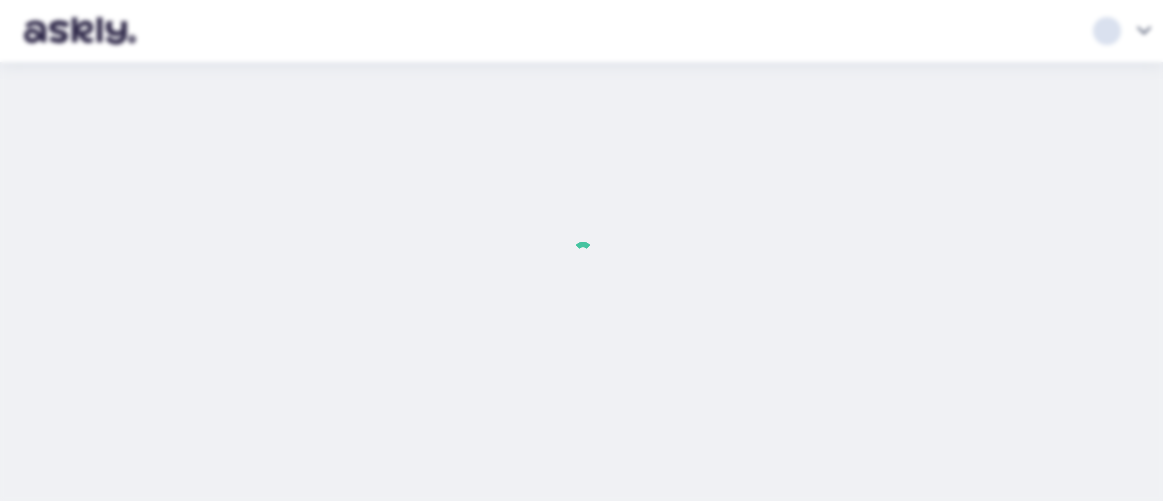 scroll, scrollTop: 0, scrollLeft: 0, axis: both 